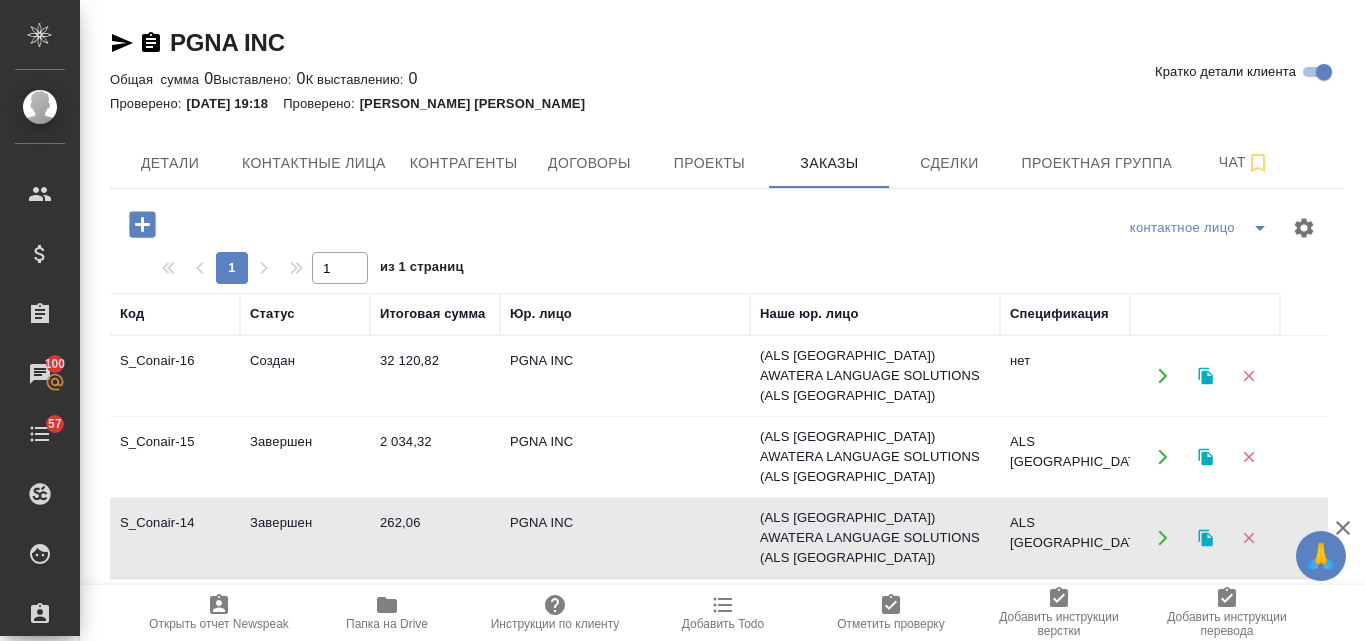 scroll, scrollTop: 0, scrollLeft: 0, axis: both 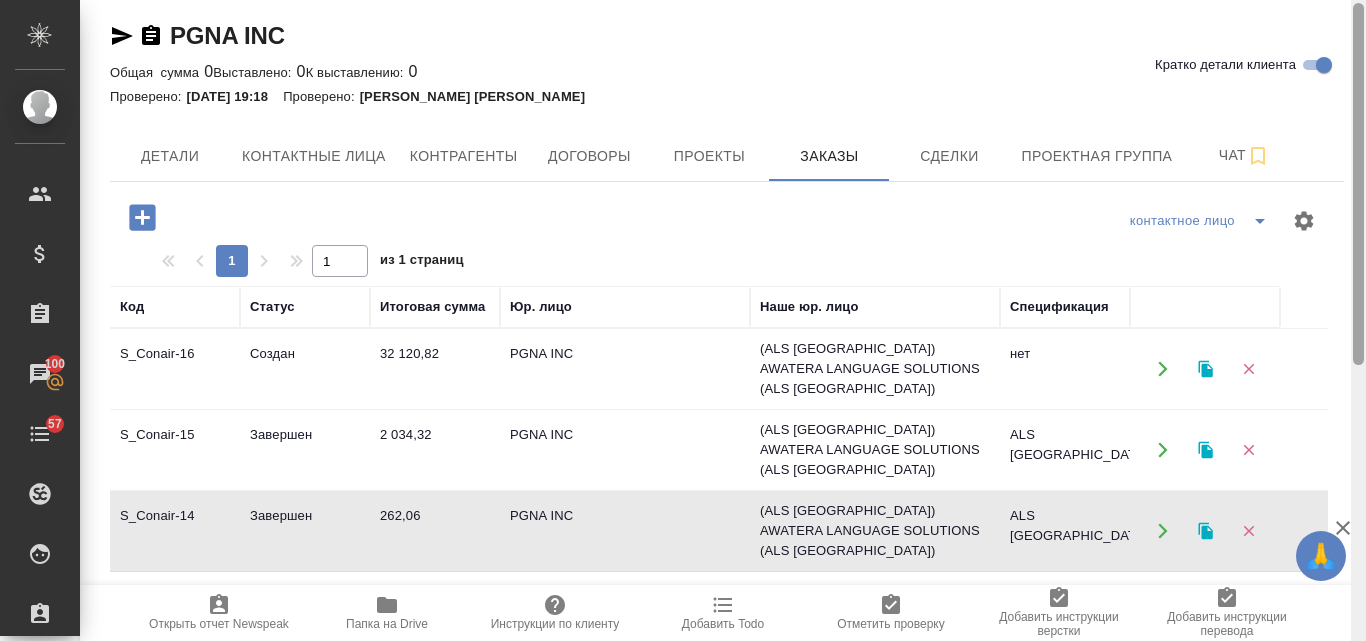 drag, startPoint x: 1362, startPoint y: 404, endPoint x: 1356, endPoint y: 129, distance: 275.06546 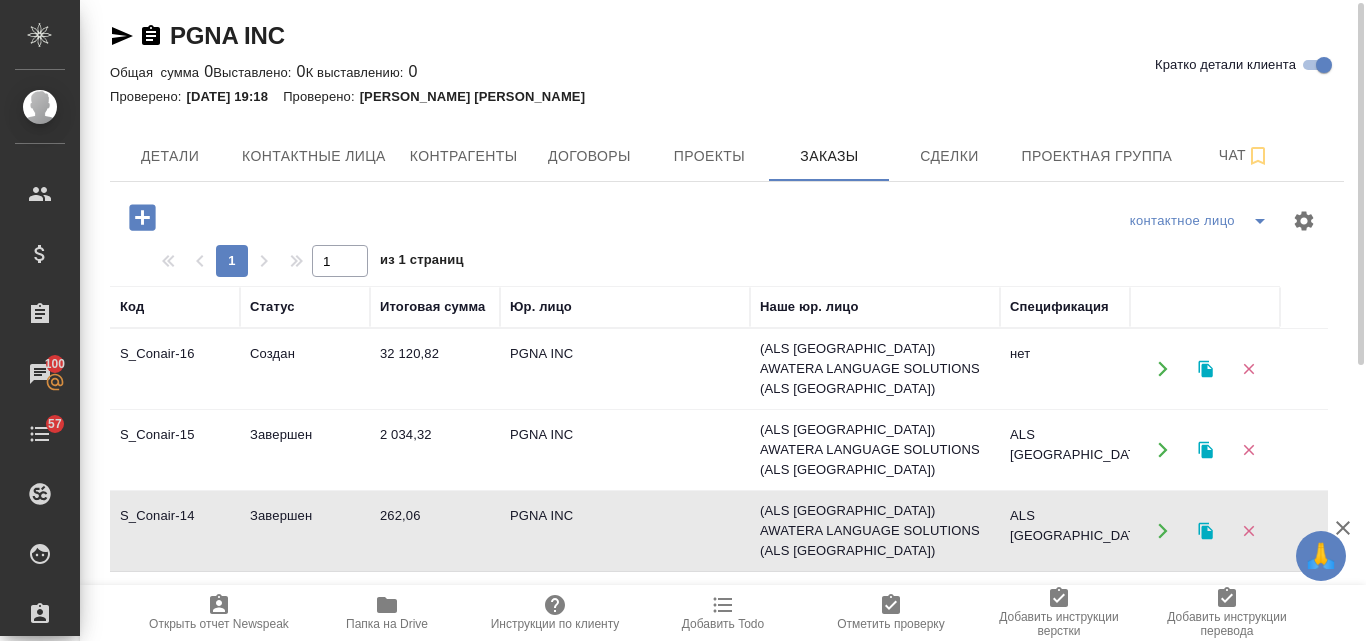 click on "32 120,82" at bounding box center (435, 369) 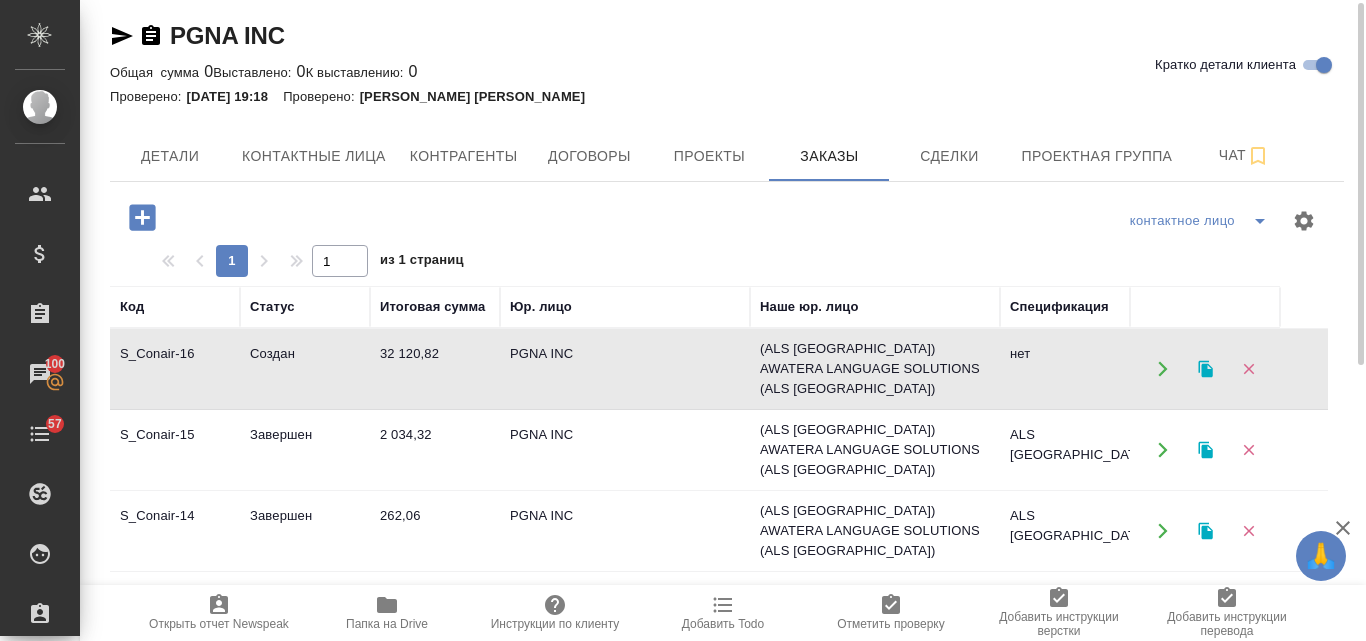 click on "32 120,82" at bounding box center [435, 369] 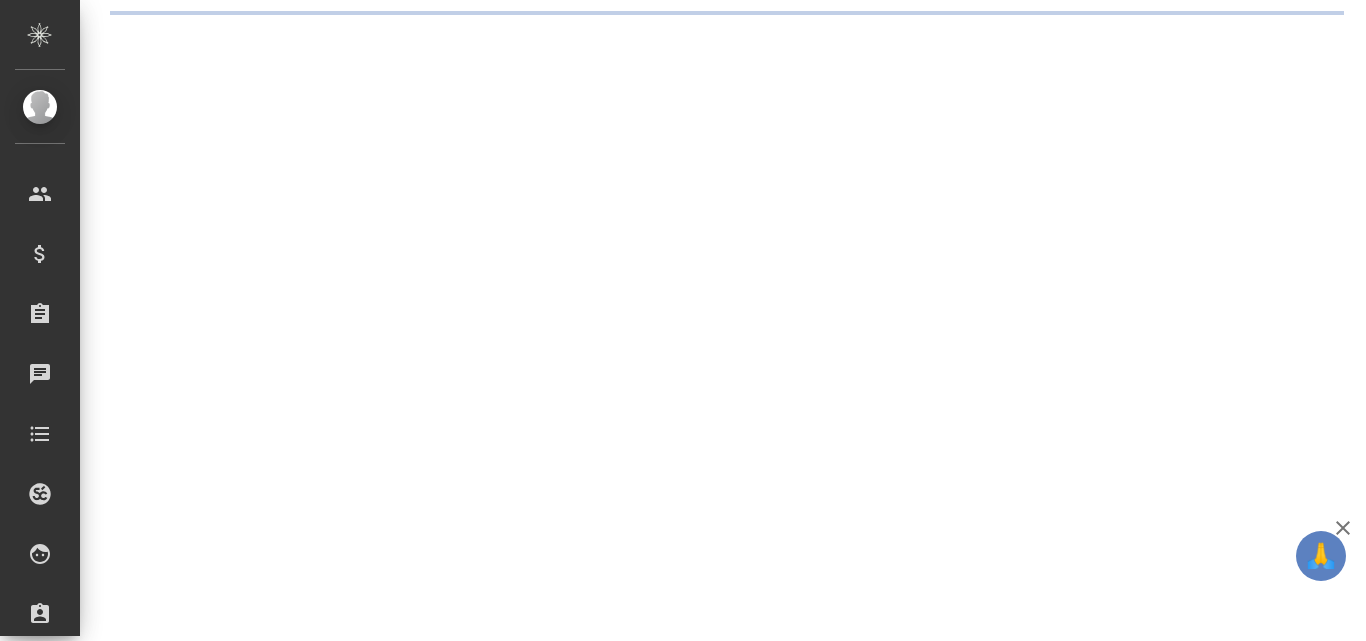 scroll, scrollTop: 0, scrollLeft: 0, axis: both 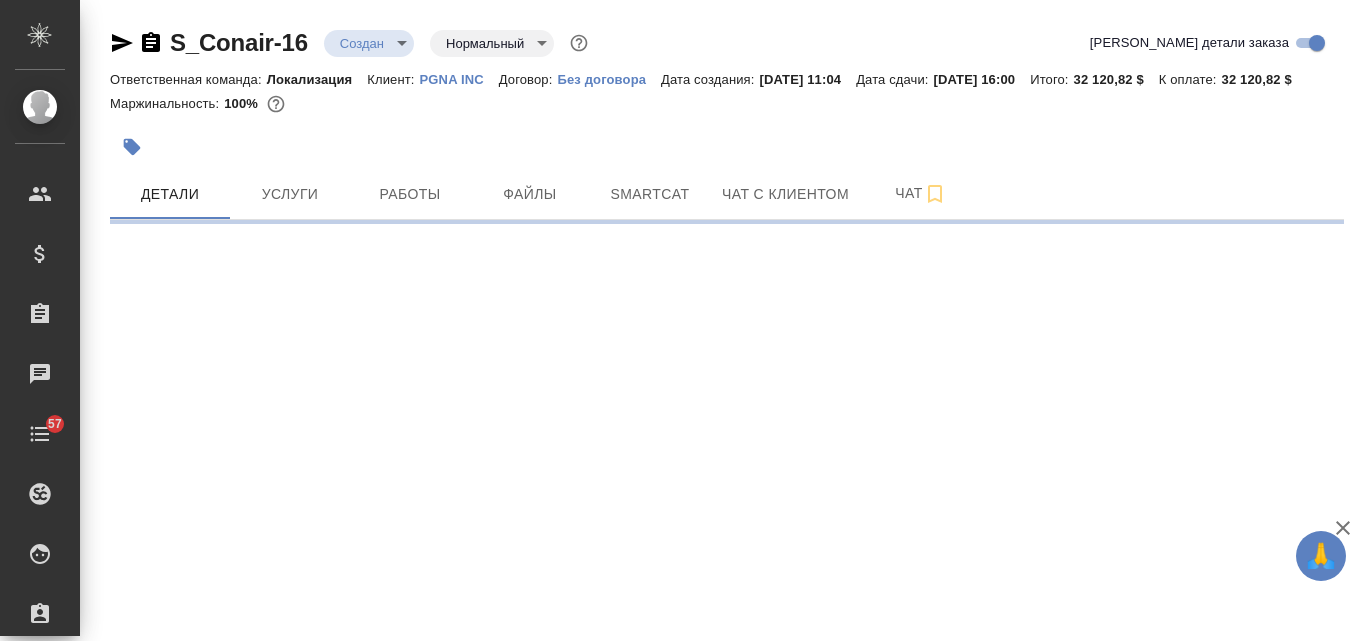 select on "RU" 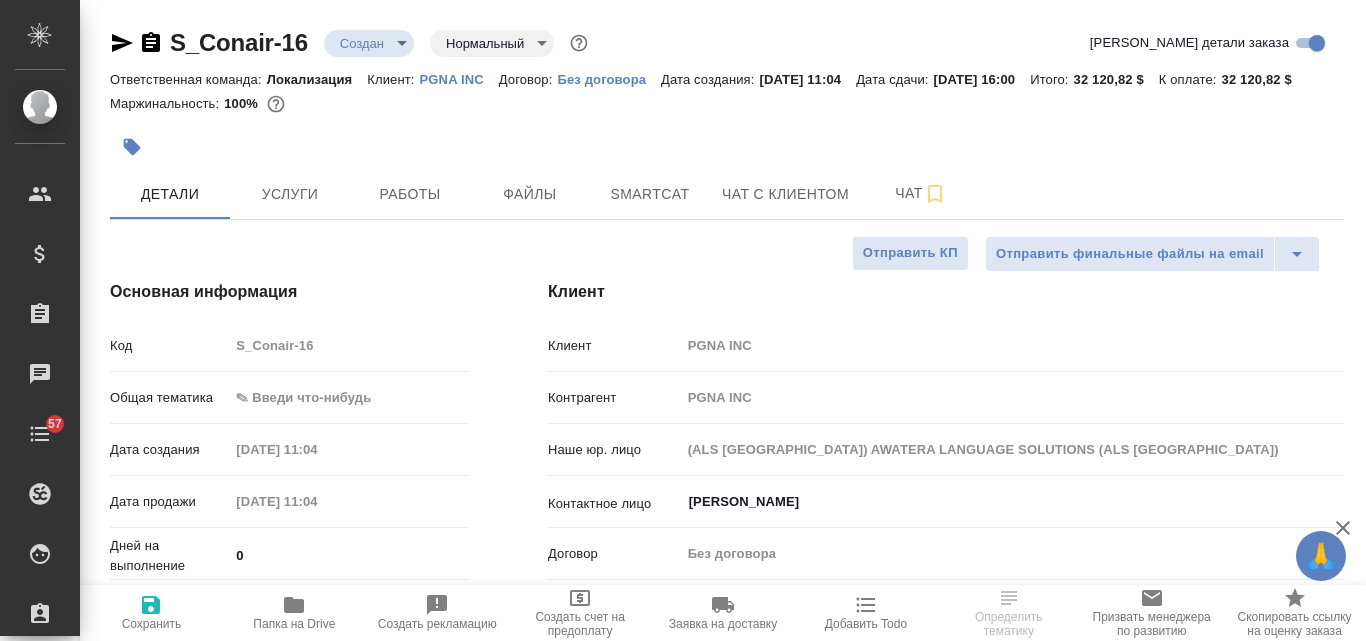 type on "x" 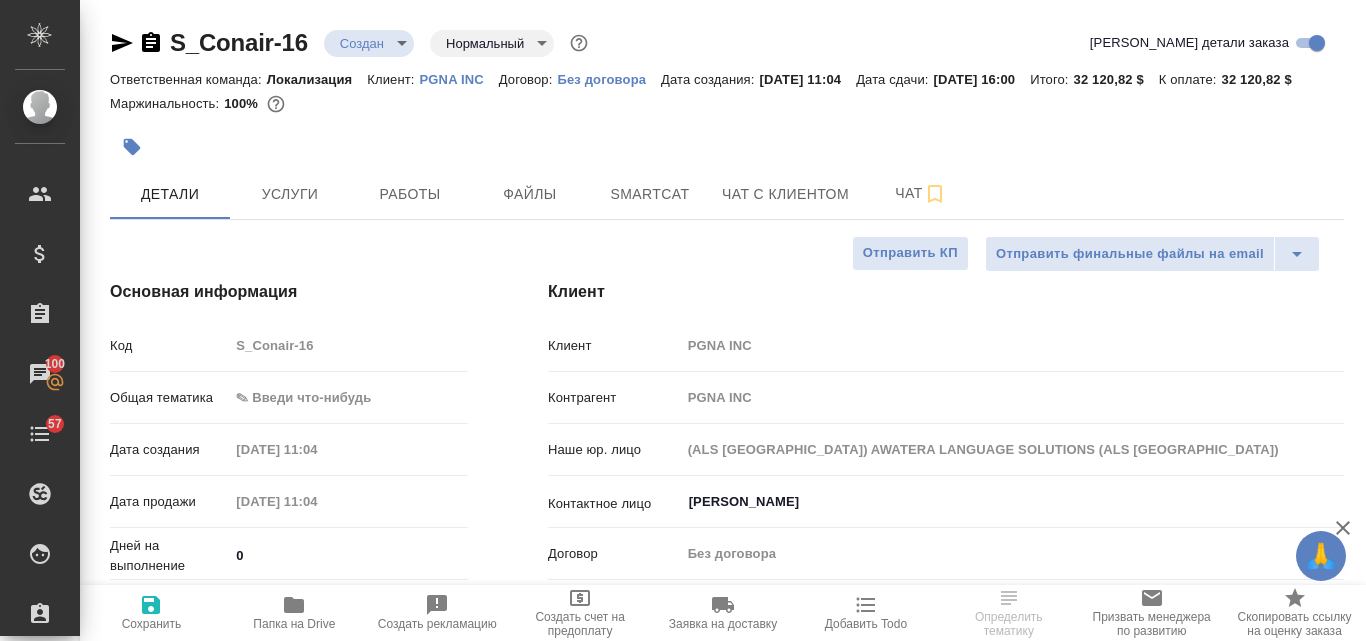 click on "🙏 .cls-1
fill:#fff;
AWATERA Valyaeva [PERSON_NAME] Спецификации Заказы 100 Чаты 57 Todo Проекты SC Исполнители Кандидаты Работы Входящие заявки Заявки на доставку Рекламации Проекты процессинга Конференции Выйти S_Conair-16 Создан new Нормальный normal Кратко детали заказа Ответственная команда: Локализация Клиент: PGNA INC Договор: Без договора Дата создания: [DATE] 11:04 Дата сдачи: [DATE] 16:00 Итого: 32 120,82 $ К оплате: 32 120,82 $ Маржинальность: 100% Детали Услуги Работы Файлы Smartcat Чат с клиентом Чат Отправить финальные файлы на email Отправить КП Основная информация Код S_Conair-16 0 90 ​ x" at bounding box center [683, 320] 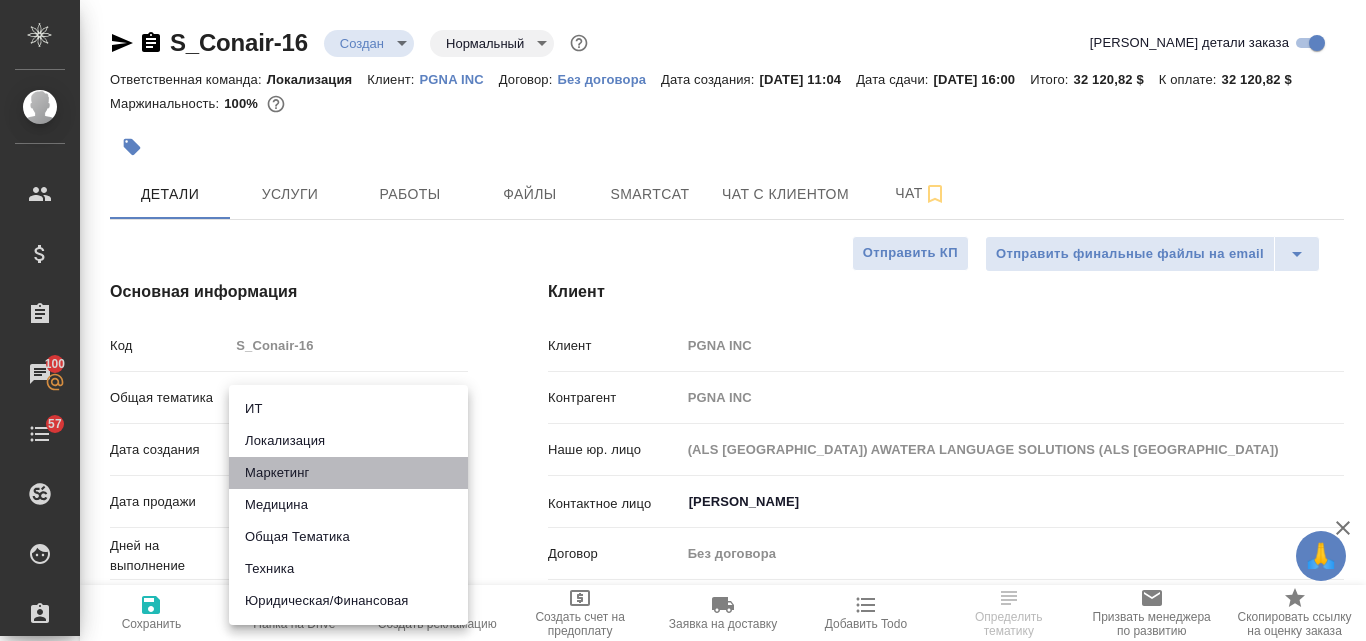 click on "Маркетинг" at bounding box center [348, 473] 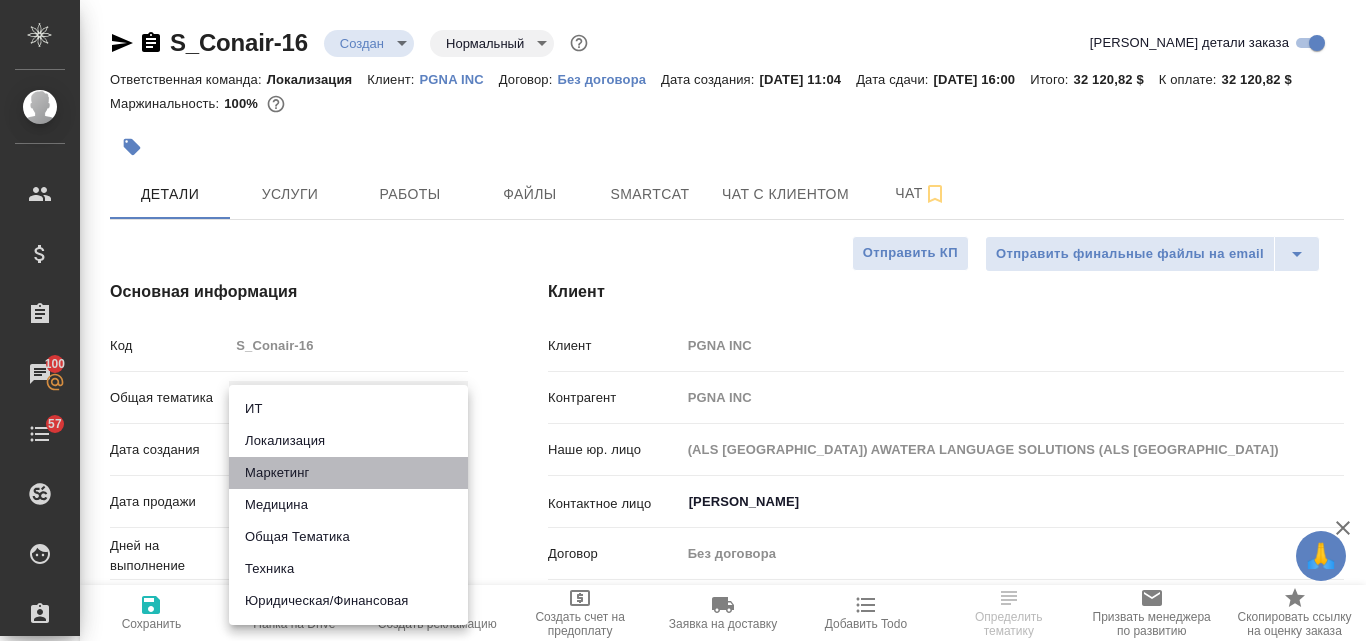 type on "marketing" 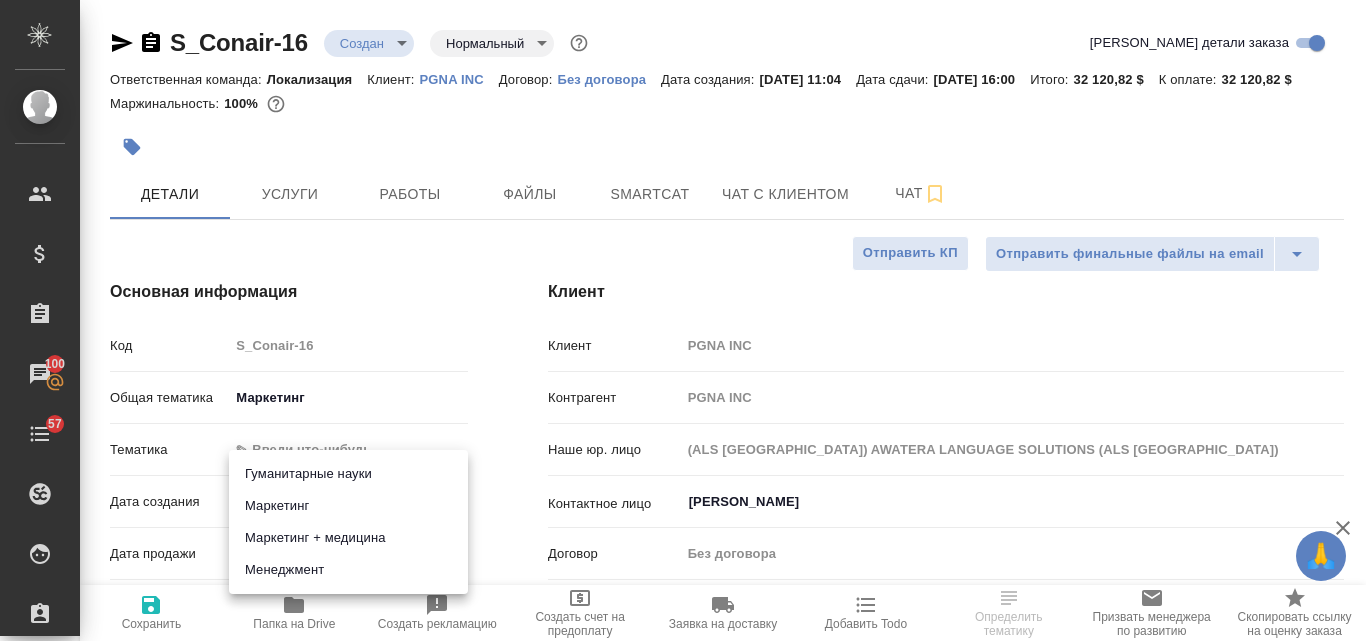 click on "🙏 .cls-1
fill:#fff;
AWATERA Valyaeva [PERSON_NAME] Спецификации Заказы 100 Чаты 57 Todo Проекты SC Исполнители Кандидаты Работы Входящие заявки Заявки на доставку Рекламации Проекты процессинга Конференции Выйти S_Conair-16 Создан new Нормальный normal Кратко детали заказа Ответственная команда: Локализация Клиент: PGNA INC Договор: Без договора Дата создания: [DATE] 11:04 Дата сдачи: [DATE] 16:00 Итого: 32 120,82 $ К оплате: 32 120,82 $ Маржинальность: 100% Детали Услуги Работы Файлы Smartcat Чат с клиентом Чат Отправить финальные файлы на email Отправить КП Основная информация Код S_Conair-16 marketing" at bounding box center (683, 320) 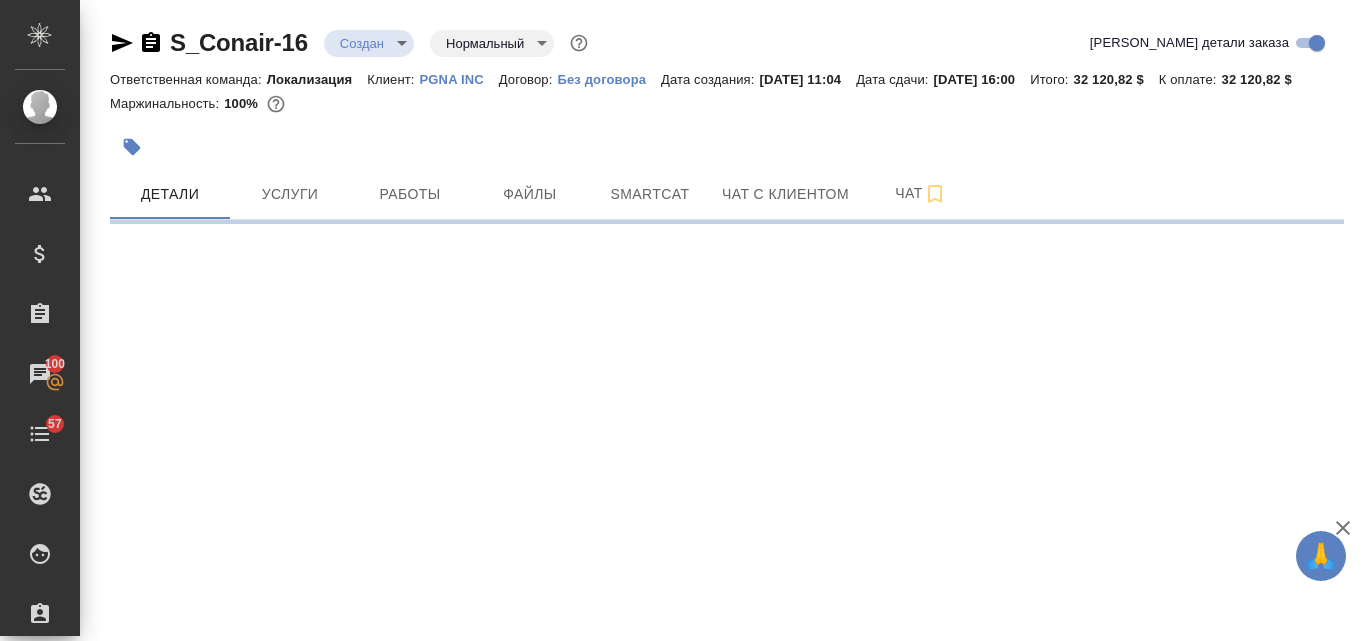 select on "RU" 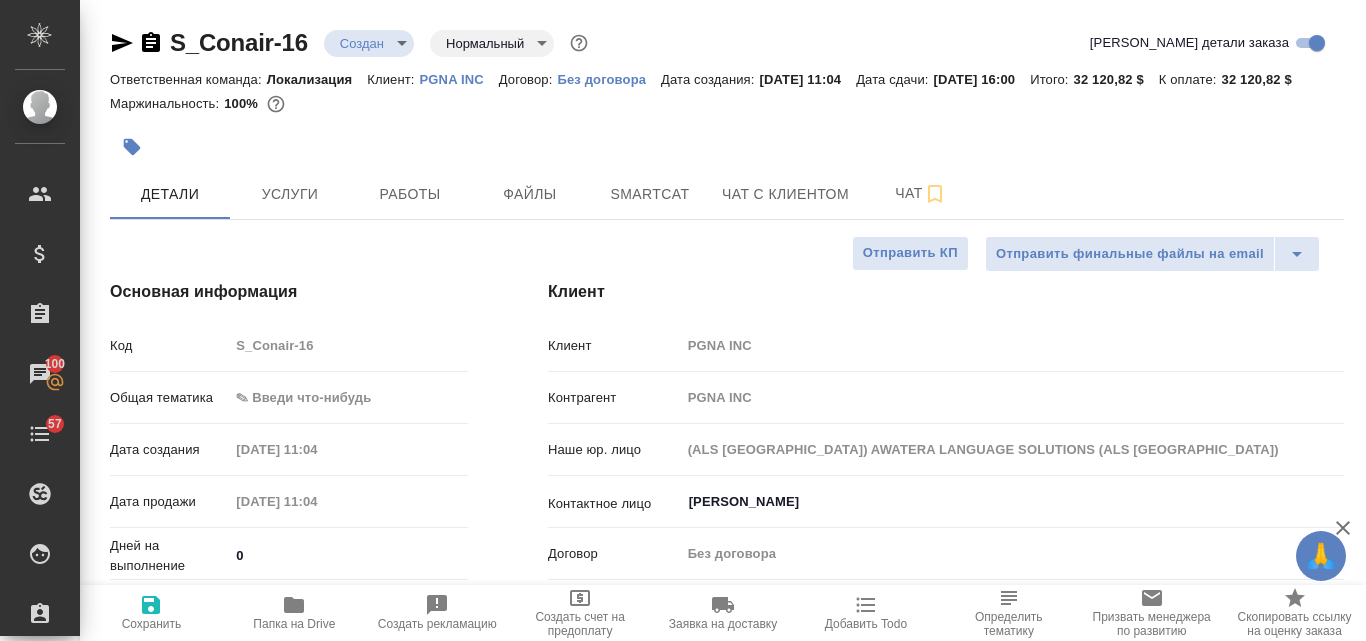 type on "x" 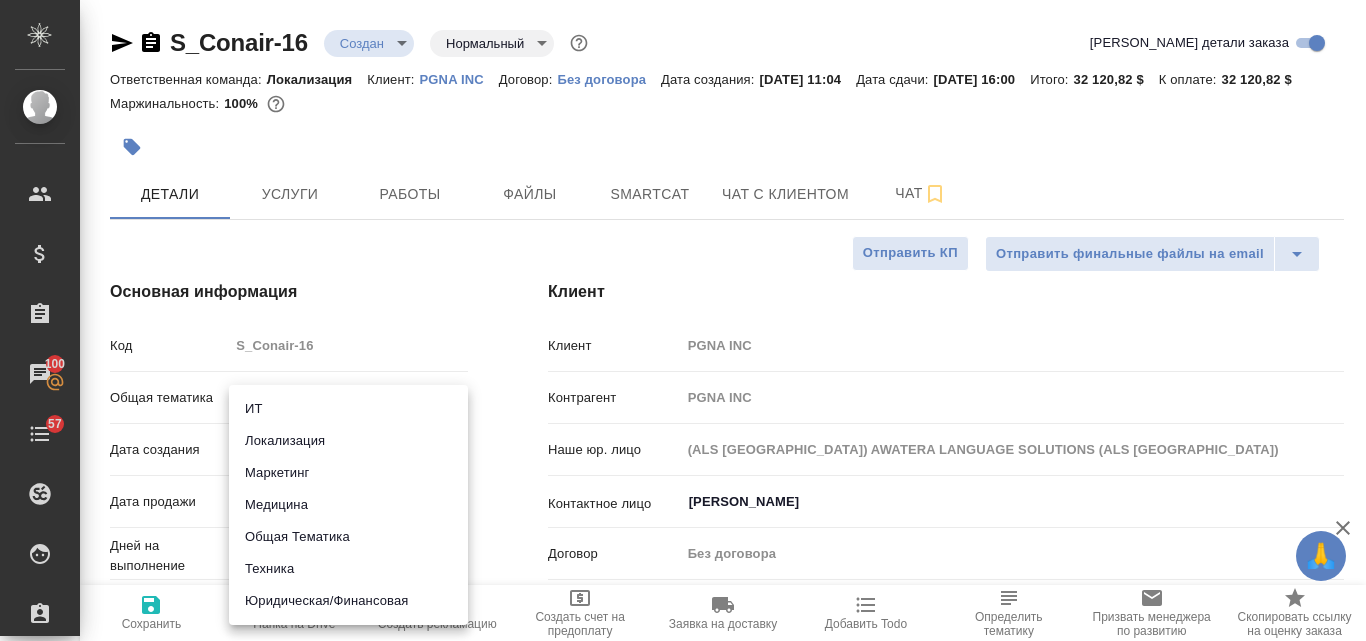 click on "🙏 .cls-1
fill:#fff;
AWATERA Valyaeva [PERSON_NAME] Спецификации Заказы 100 Чаты 57 Todo Проекты SC Исполнители Кандидаты Работы Входящие заявки Заявки на доставку Рекламации Проекты процессинга Конференции Выйти S_Conair-16 Создан new Нормальный normal Кратко детали заказа Ответственная команда: Локализация Клиент: PGNA INC Договор: Без договора Дата создания: [DATE] 11:04 Дата сдачи: [DATE] 16:00 Итого: 32 120,82 $ К оплате: 32 120,82 $ Маржинальность: 100% Детали Услуги Работы Файлы Smartcat Чат с клиентом Чат Отправить финальные файлы на email Отправить КП Основная информация Код S_Conair-16 0 90 ​ x" at bounding box center (683, 320) 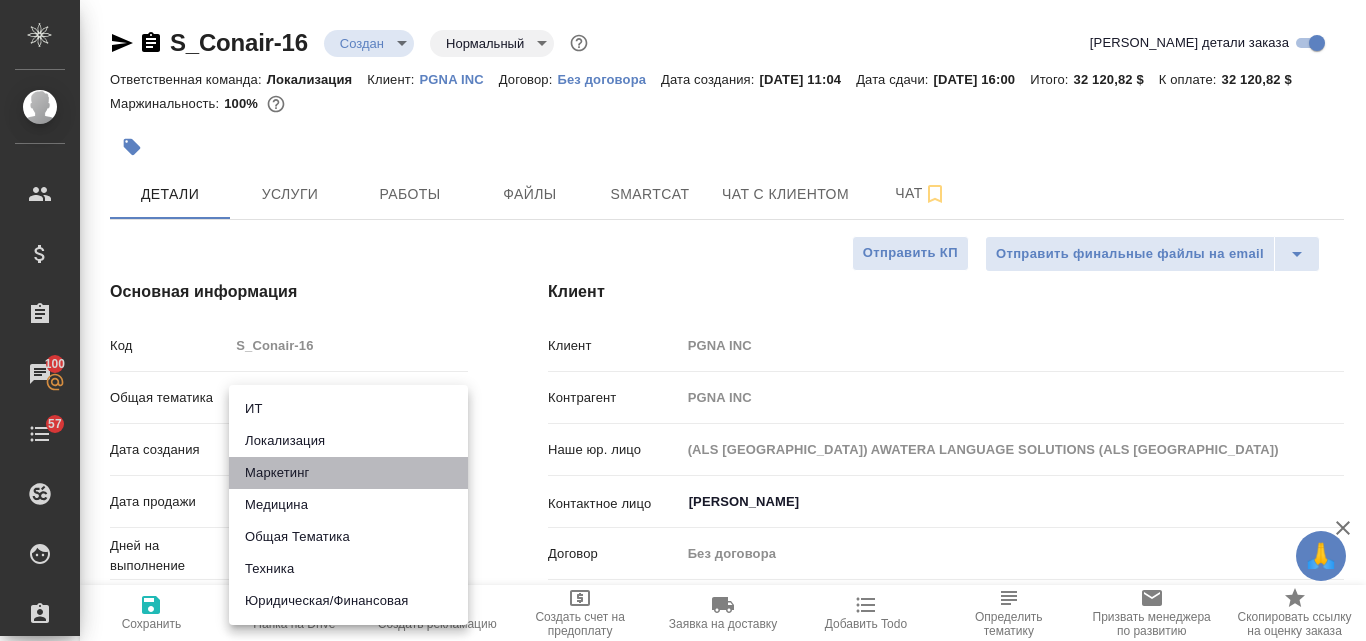 click on "Маркетинг" at bounding box center [348, 473] 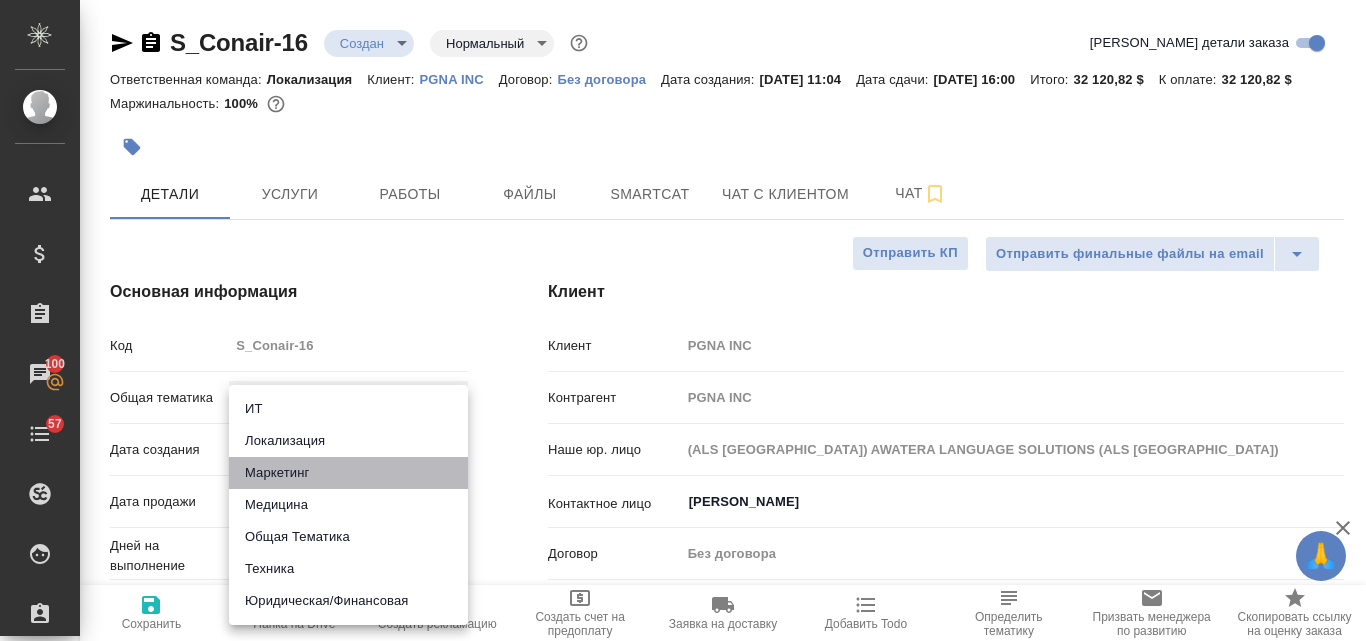 type on "marketing" 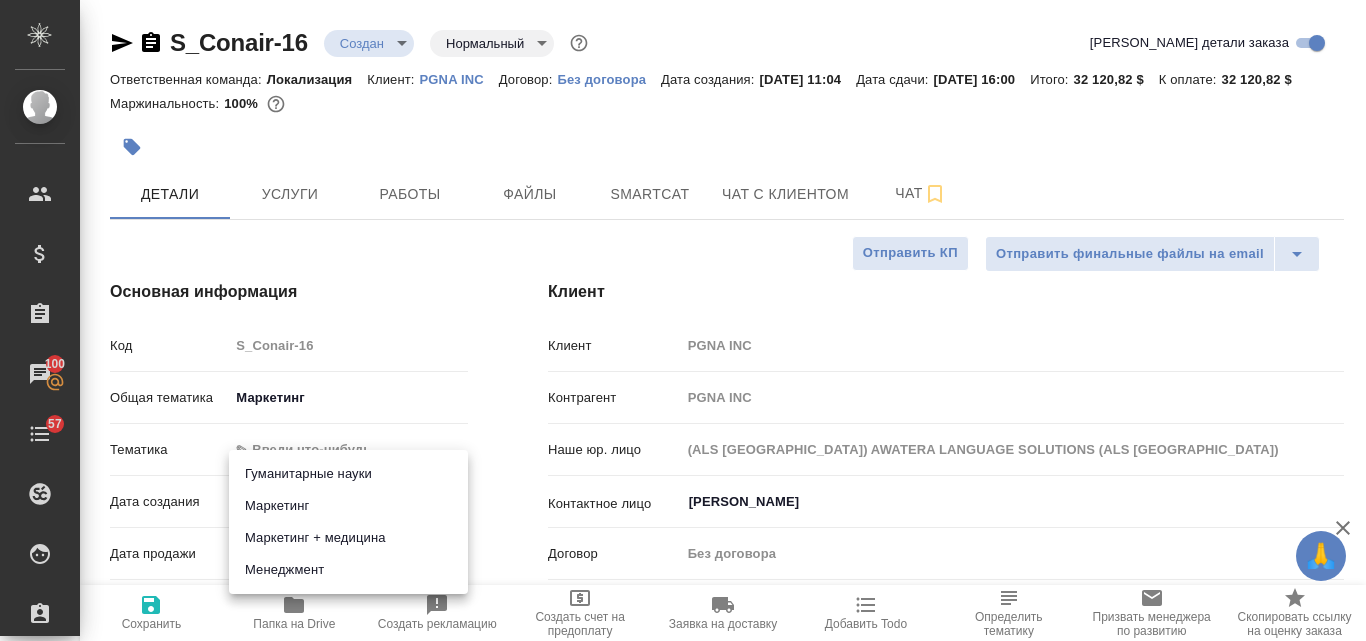 click on "🙏 .cls-1
fill:#fff;
AWATERA Valyaeva [PERSON_NAME] Спецификации Заказы 100 Чаты 57 Todo Проекты SC Исполнители Кандидаты Работы Входящие заявки Заявки на доставку Рекламации Проекты процессинга Конференции Выйти S_Conair-16 Создан new Нормальный normal Кратко детали заказа Ответственная команда: Локализация Клиент: PGNA INC Договор: Без договора Дата создания: [DATE] 11:04 Дата сдачи: [DATE] 16:00 Итого: 32 120,82 $ К оплате: 32 120,82 $ Маржинальность: 100% Детали Услуги Работы Файлы Smartcat Чат с клиентом Чат Отправить финальные файлы на email Отправить КП Основная информация Код S_Conair-16 marketing" at bounding box center (683, 320) 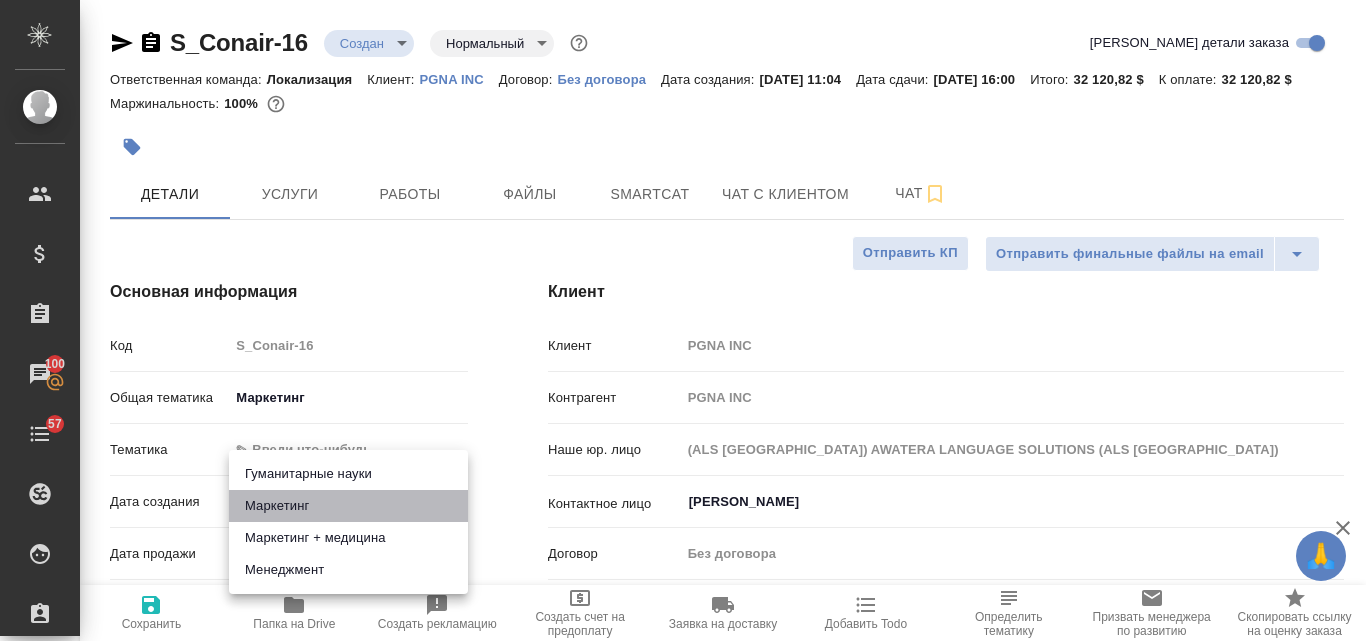click on "Маркетинг" at bounding box center [348, 506] 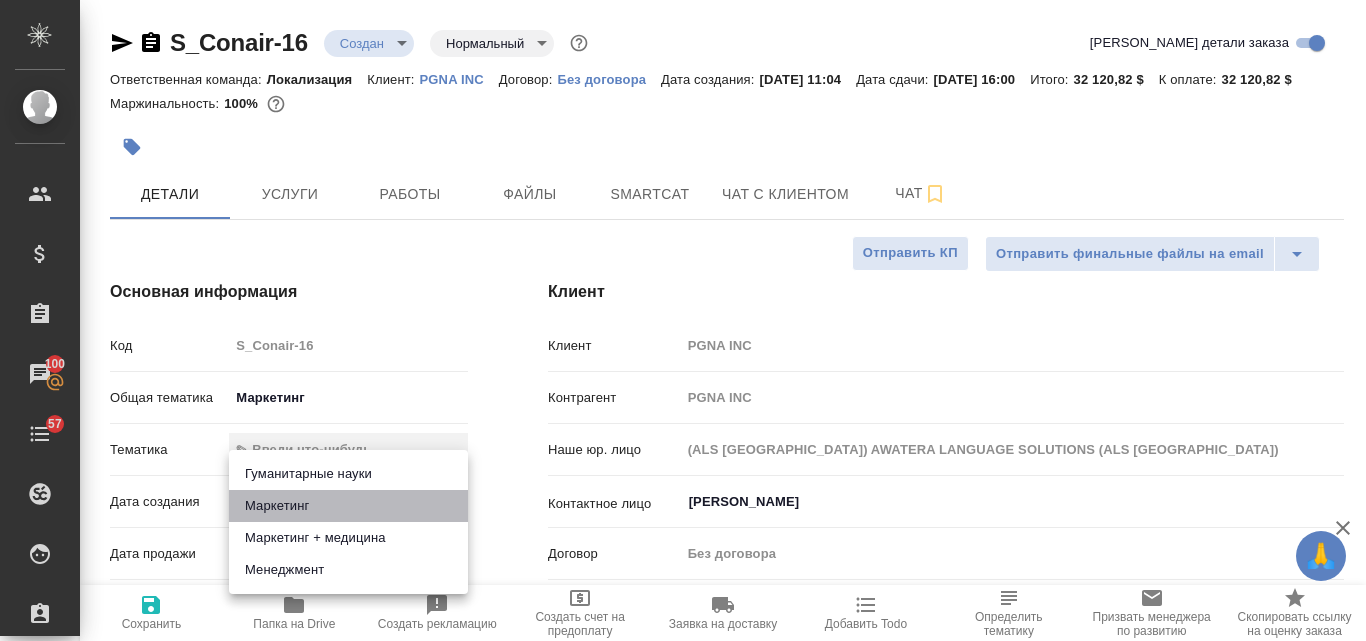 type on "x" 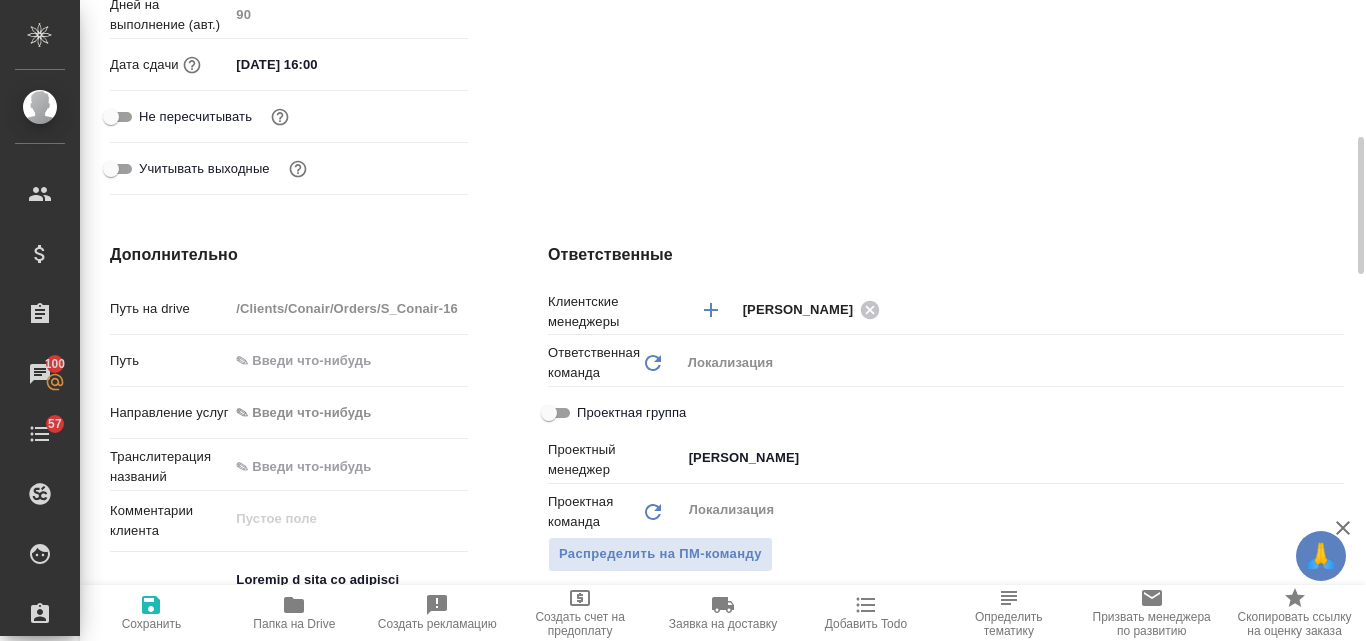 scroll, scrollTop: 647, scrollLeft: 0, axis: vertical 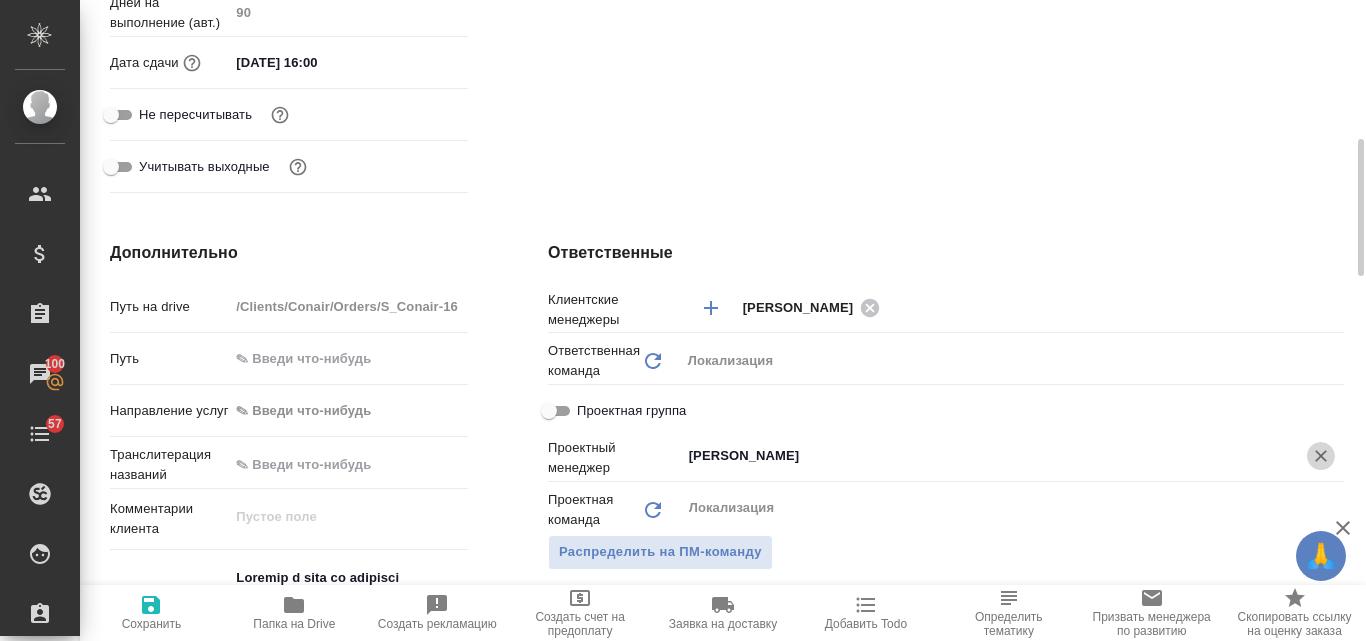 click 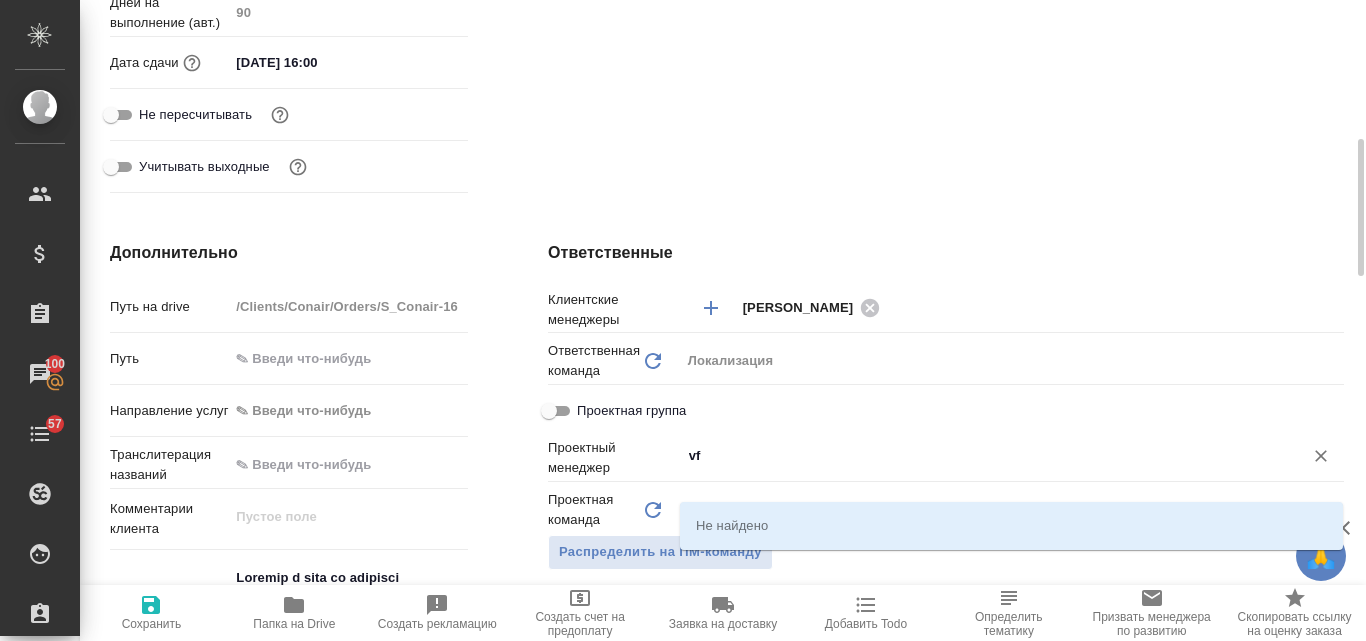 type on "v" 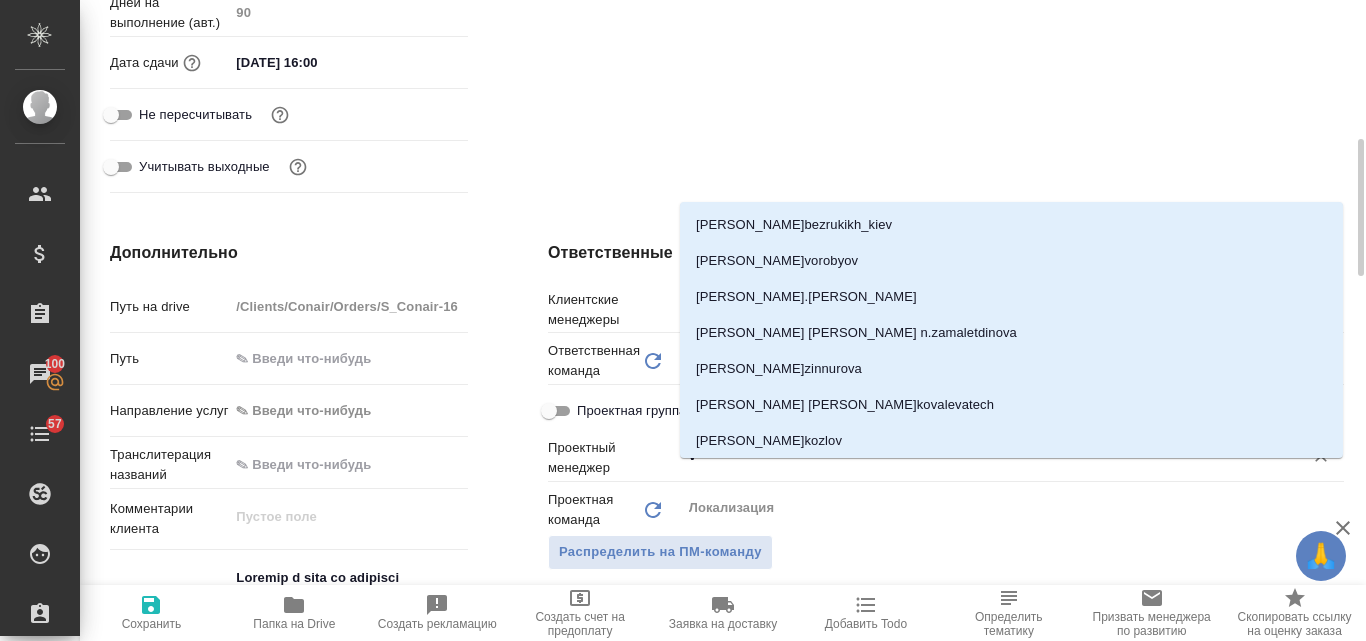 type 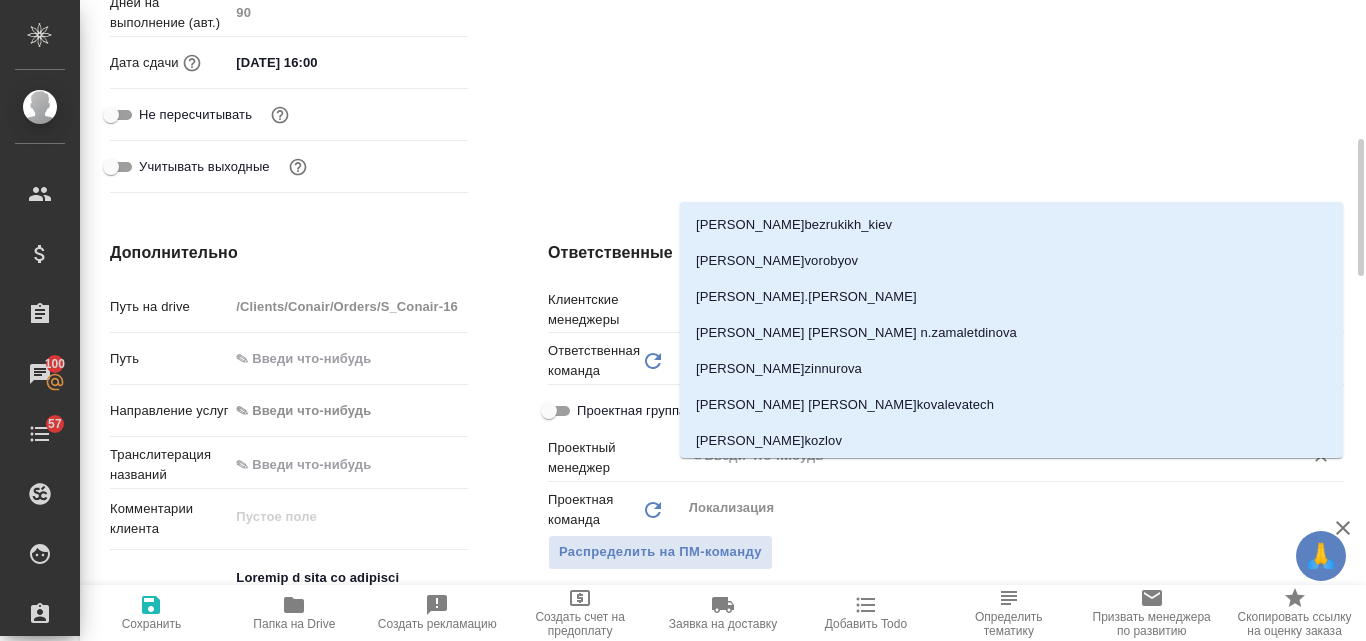 type on "x" 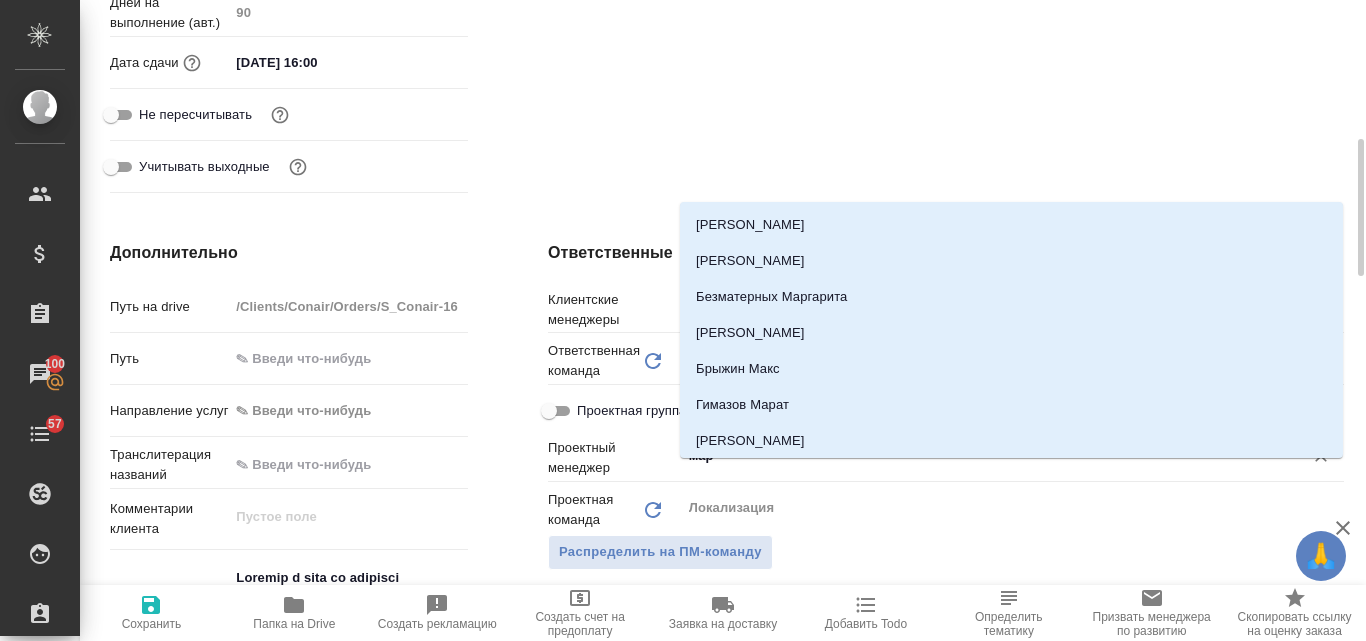 type on "марк" 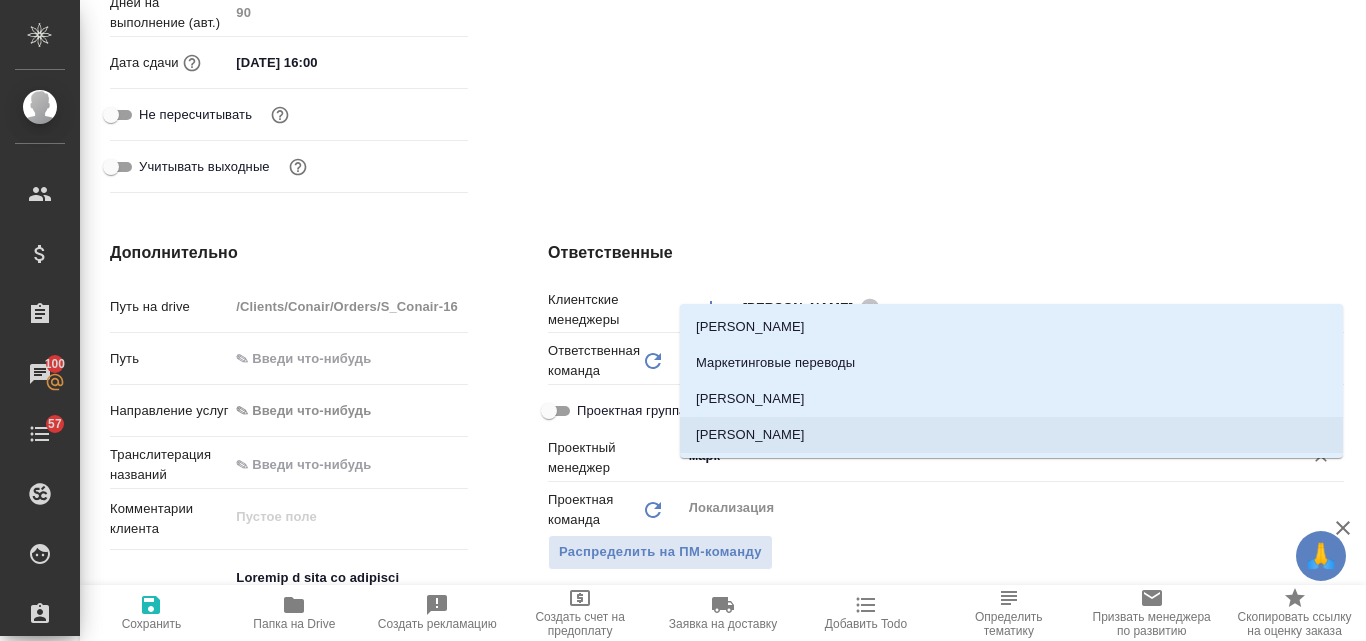 click on "[PERSON_NAME]" at bounding box center [1011, 435] 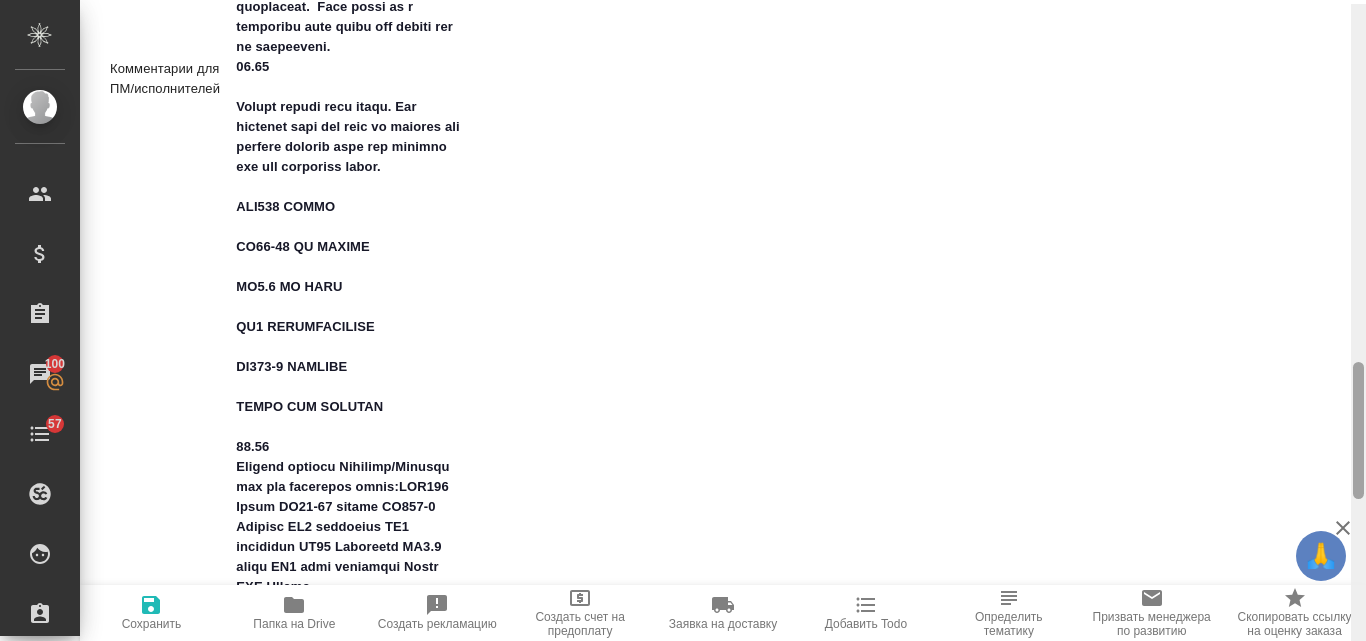 scroll, scrollTop: 1667, scrollLeft: 0, axis: vertical 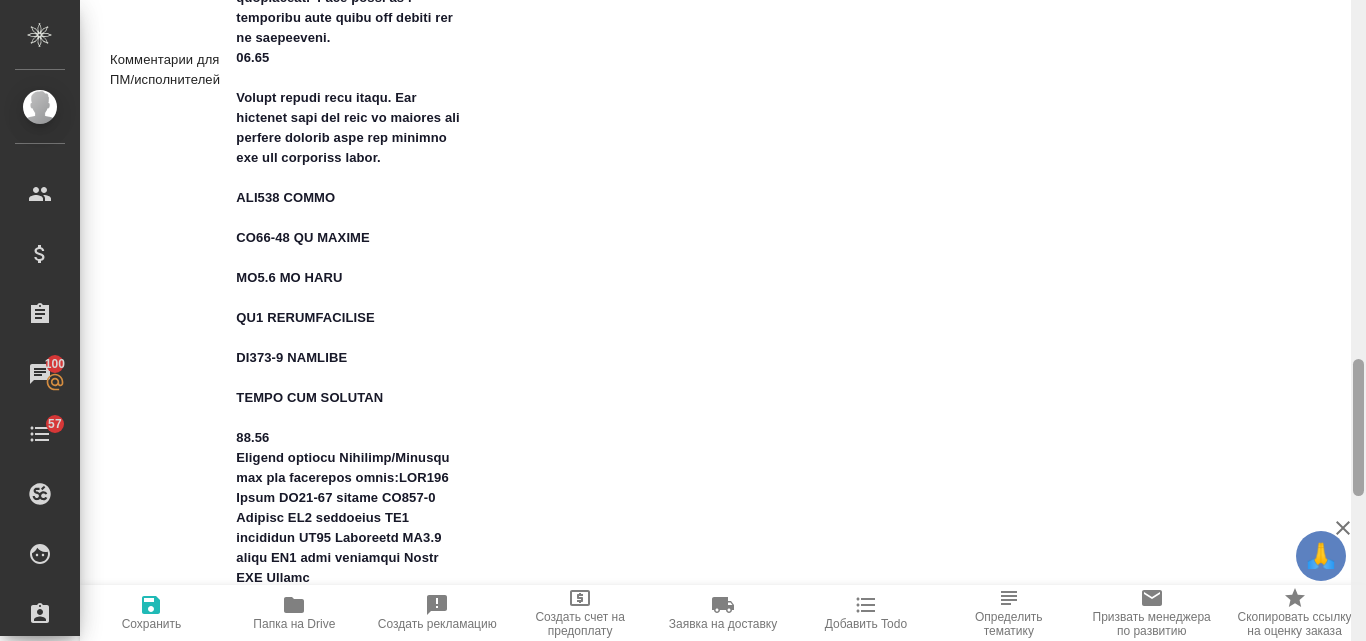 drag, startPoint x: 1356, startPoint y: 204, endPoint x: 1339, endPoint y: 424, distance: 220.65584 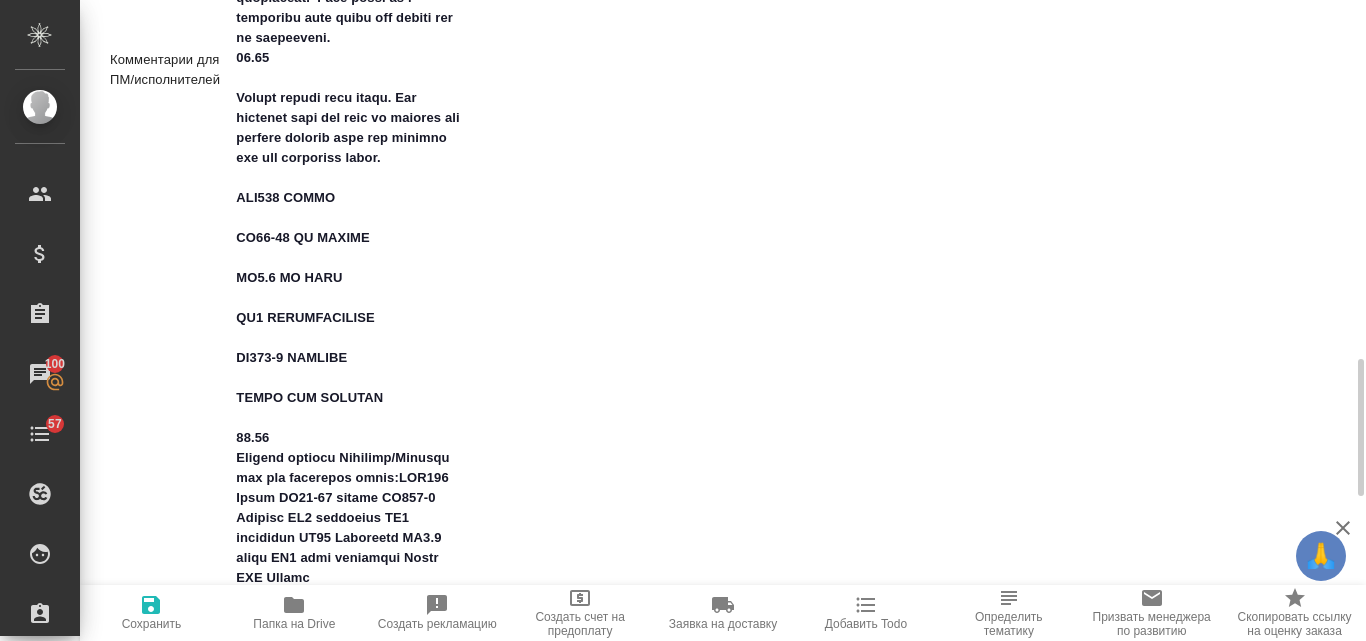 type on "[PERSON_NAME]" 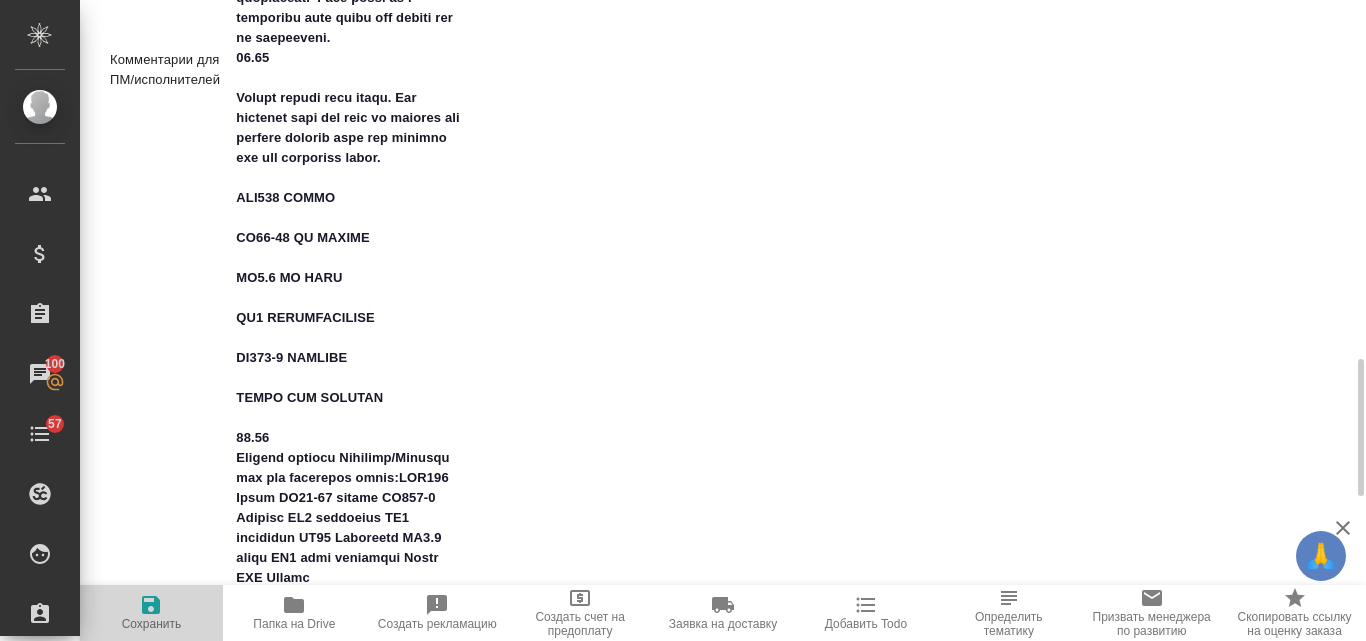 click 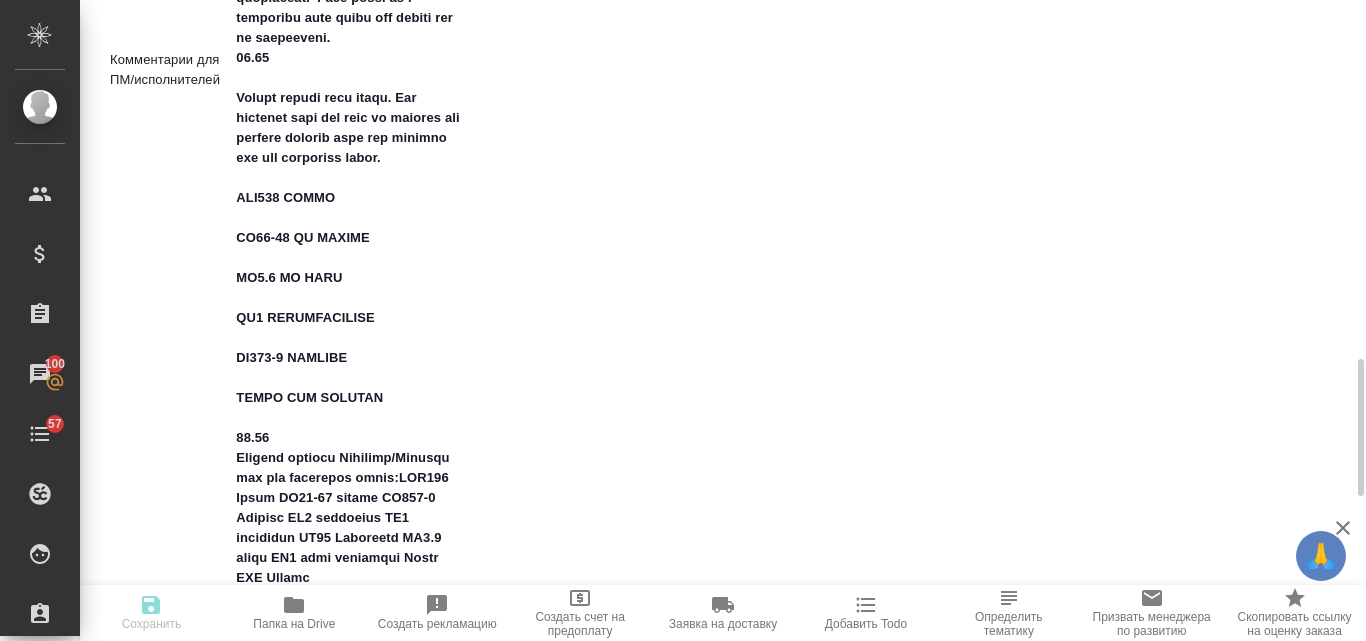 type on "x" 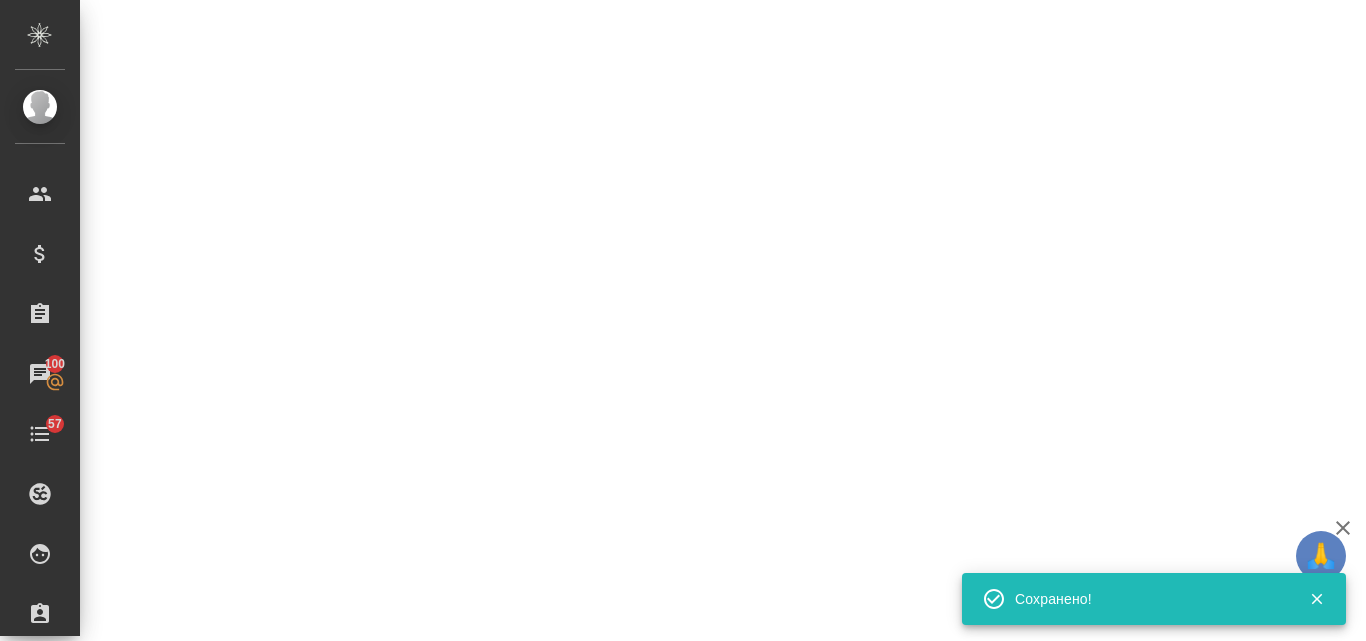 select on "RU" 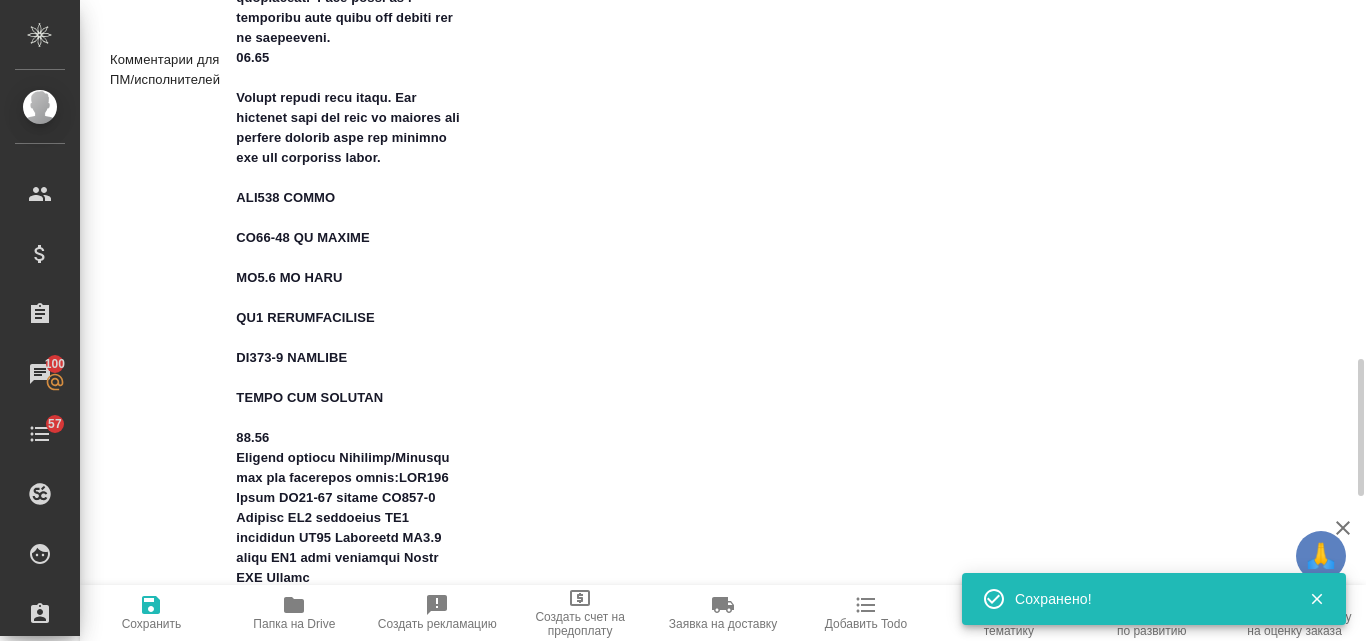 type on "x" 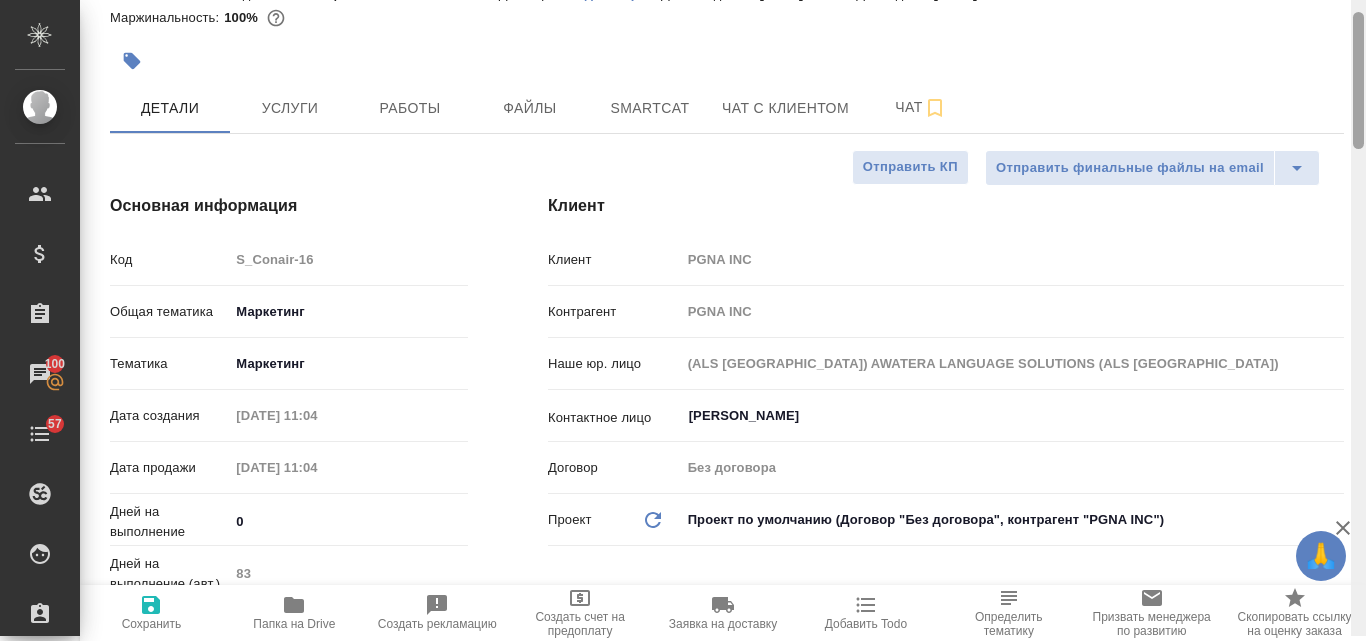 scroll, scrollTop: 0, scrollLeft: 0, axis: both 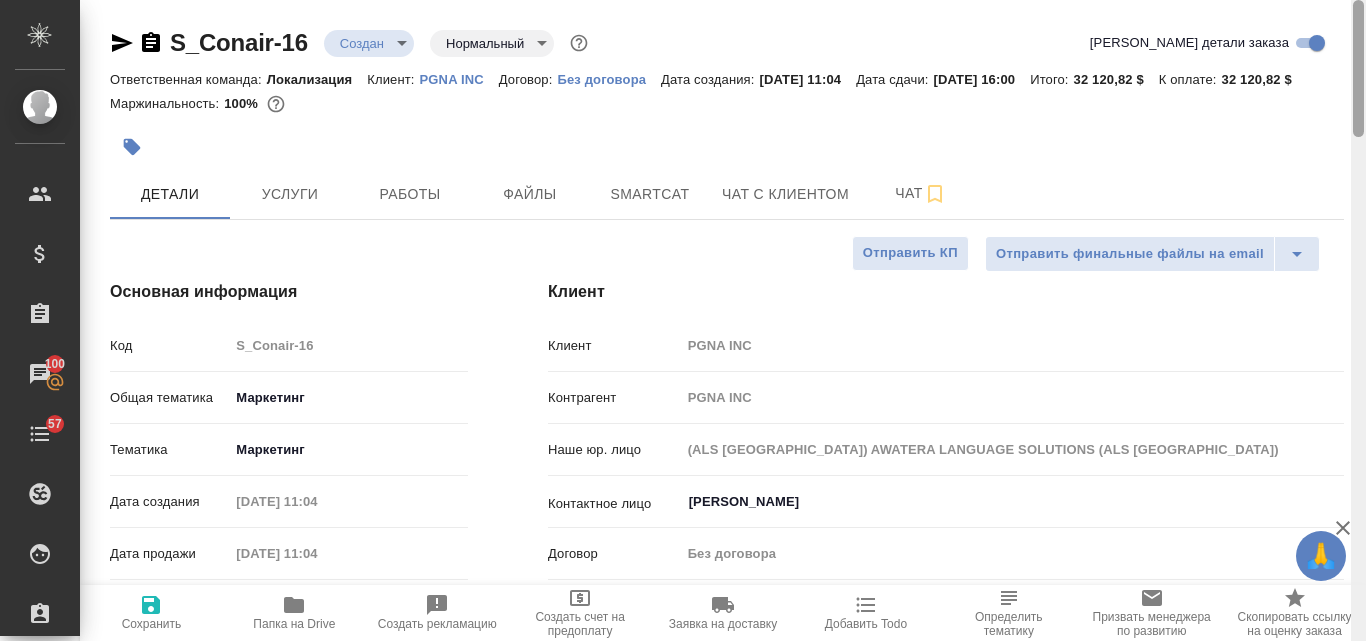 drag, startPoint x: 1361, startPoint y: 399, endPoint x: 1364, endPoint y: 23, distance: 376.01196 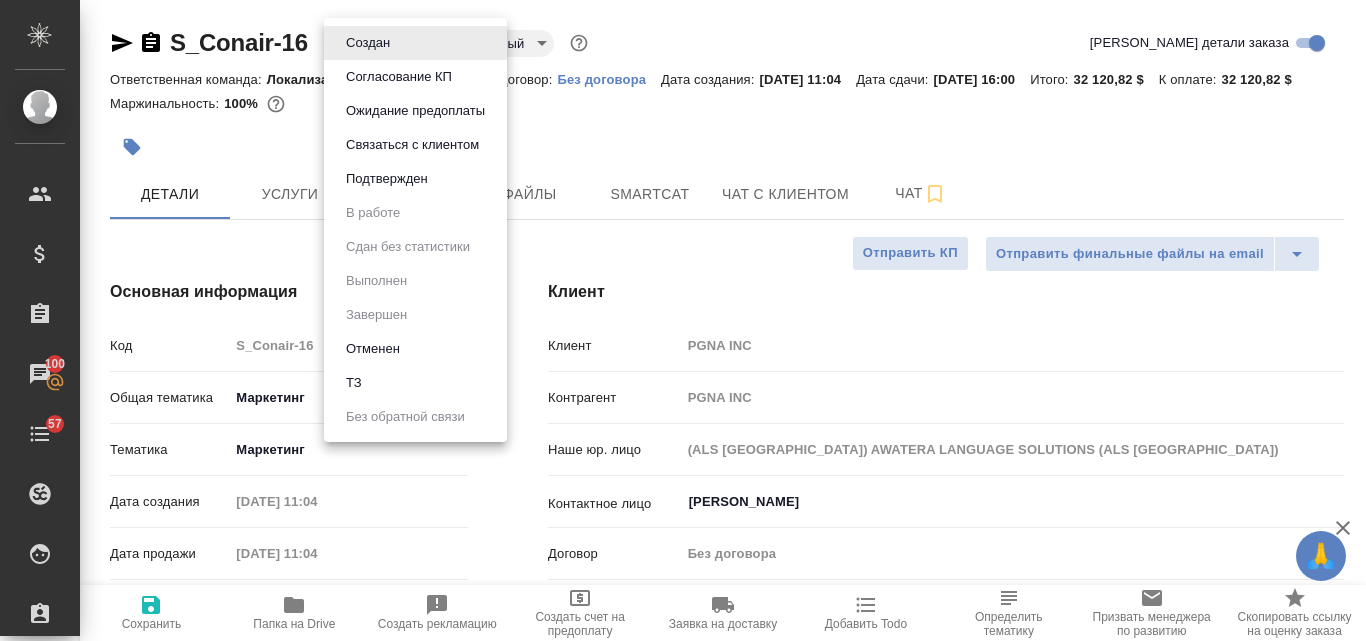 click on "🙏 .cls-1
fill:#fff;
AWATERA Valyaeva [PERSON_NAME] Спецификации Заказы 100 Чаты 57 Todo Проекты SC Исполнители Кандидаты Работы Входящие заявки Заявки на доставку Рекламации Проекты процессинга Конференции Выйти S_Conair-16 Создан new Нормальный normal Кратко детали заказа Ответственная команда: Локализация Клиент: PGNA INC Договор: Без договора Дата создания: [DATE] 11:04 Дата сдачи: [DATE] 16:00 Итого: 32 120,82 $ К оплате: 32 120,82 $ Маржинальность: 100% Детали Услуги Работы Файлы Smartcat Чат с клиентом Чат Отправить финальные файлы на email Отправить КП Основная информация Код S_Conair-16 marketing" at bounding box center (683, 320) 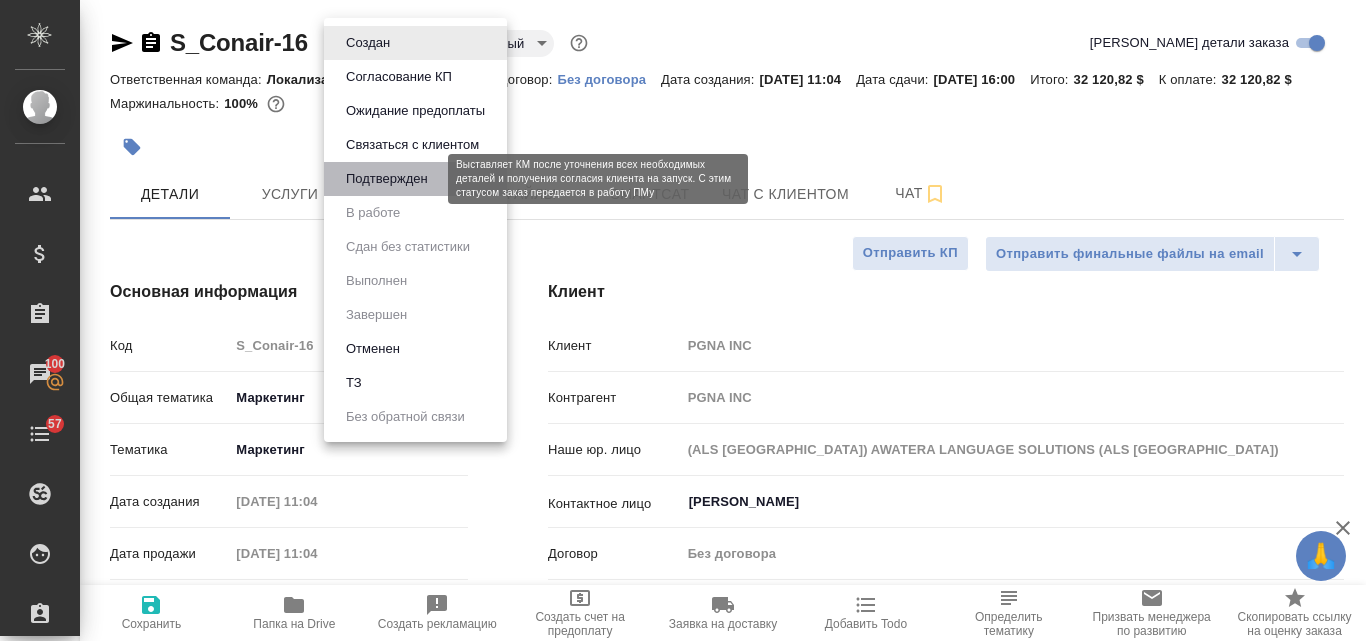 click on "Подтвержден" at bounding box center (387, 179) 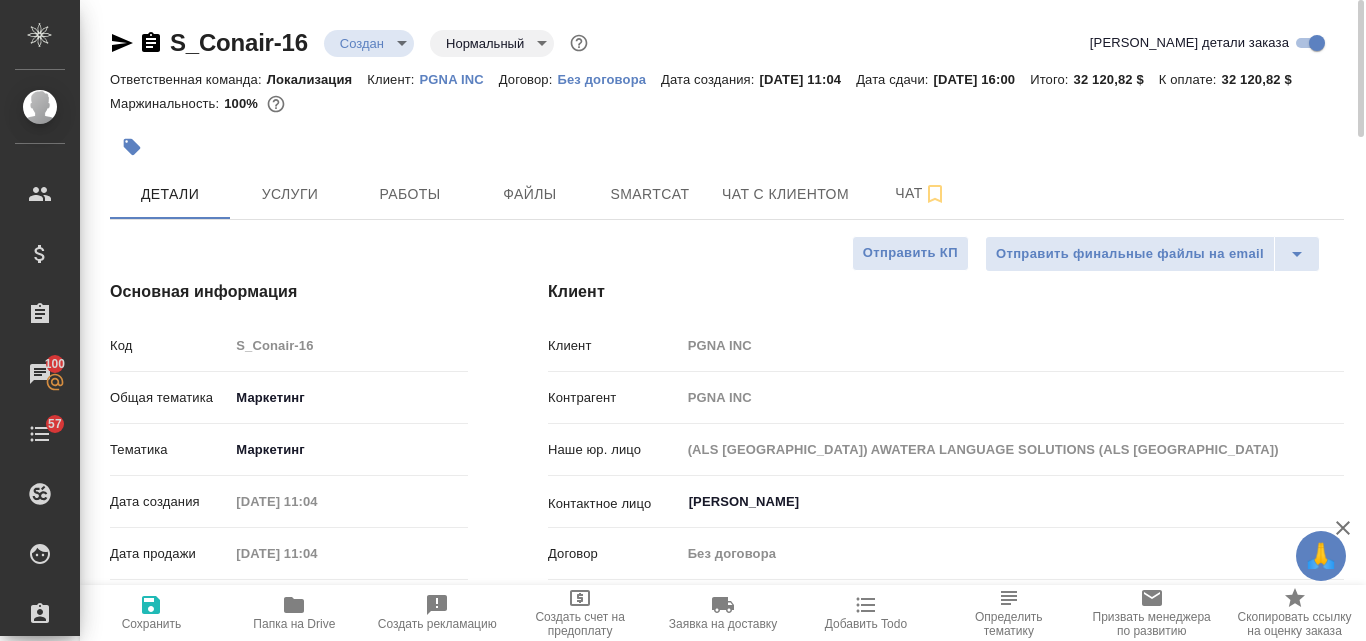click on "🙏 .cls-1
fill:#fff;
AWATERA Valyaeva [PERSON_NAME] Спецификации Заказы 100 Чаты 57 Todo Проекты SC Исполнители Кандидаты Работы Входящие заявки Заявки на доставку Рекламации Проекты процессинга Конференции Выйти S_Conair-16 Создан new Нормальный normal Кратко детали заказа Ответственная команда: Локализация Клиент: PGNA INC Договор: Без договора Дата создания: [DATE] 11:04 Дата сдачи: [DATE] 16:00 Итого: 32 120,82 $ К оплате: 32 120,82 $ Маржинальность: 100% Детали Услуги Работы Файлы Smartcat Чат с клиентом Чат Отправить финальные файлы на email Отправить КП Основная информация Код S_Conair-16 marketing" at bounding box center [683, 320] 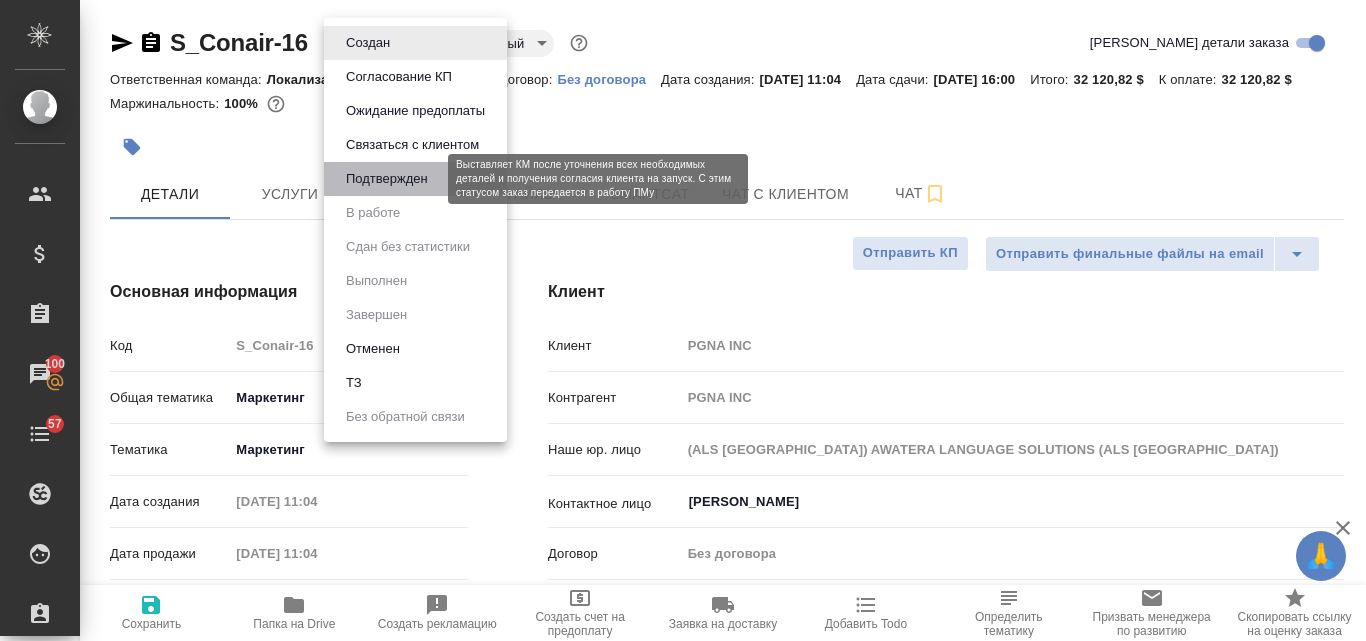click on "Подтвержден" at bounding box center (387, 179) 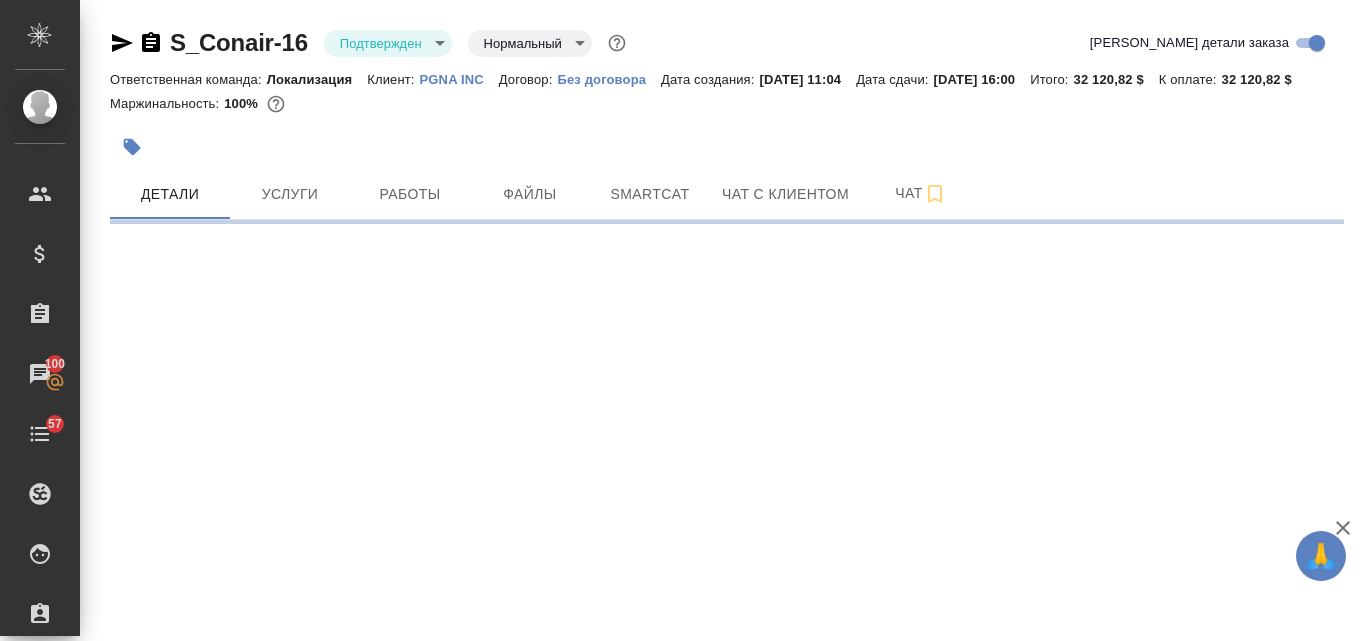 select on "RU" 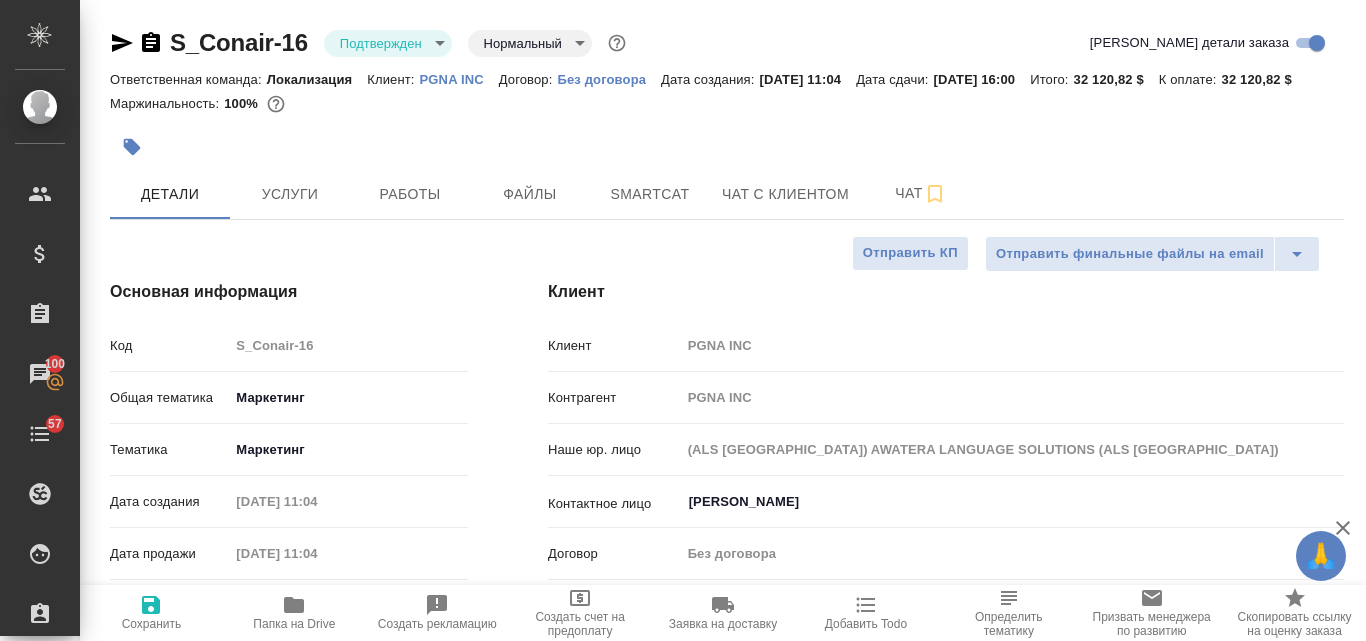 type on "x" 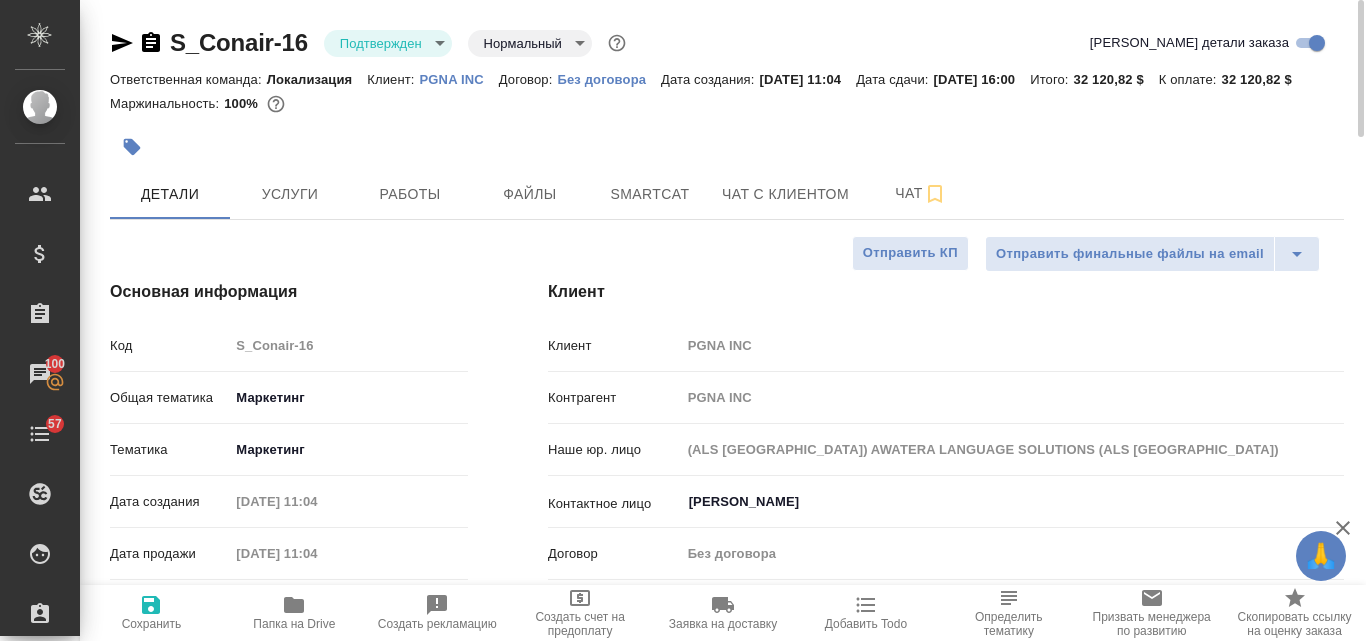 type on "x" 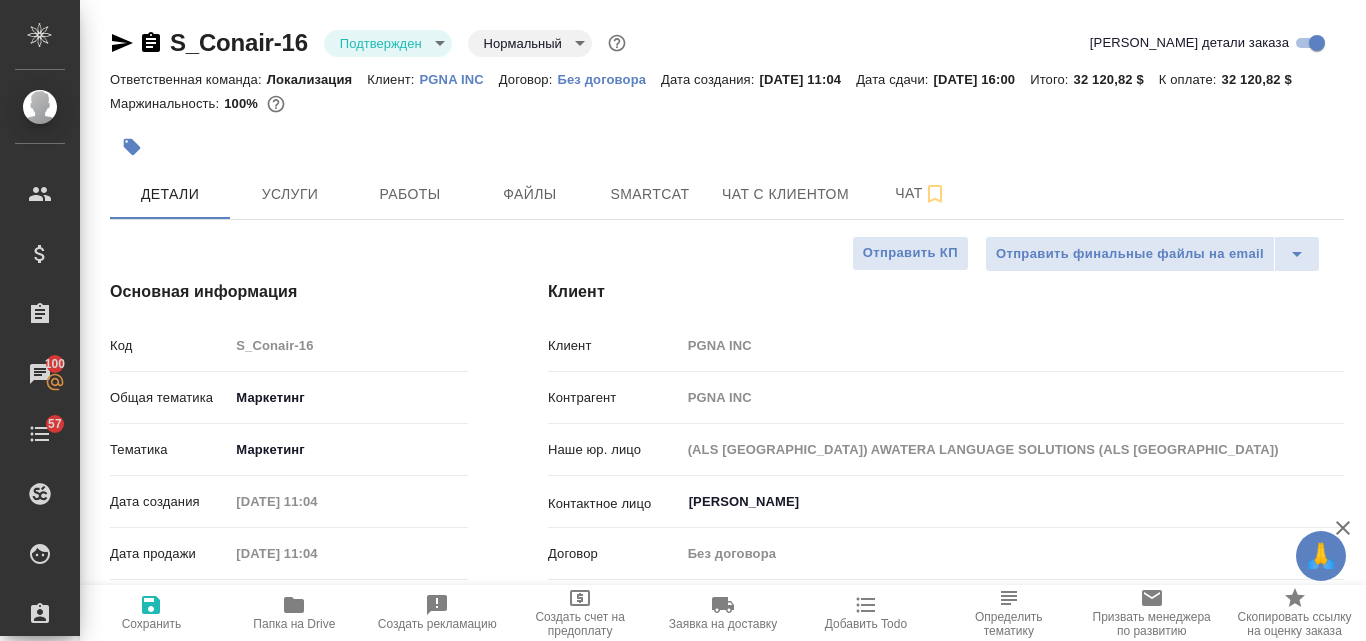 type on "x" 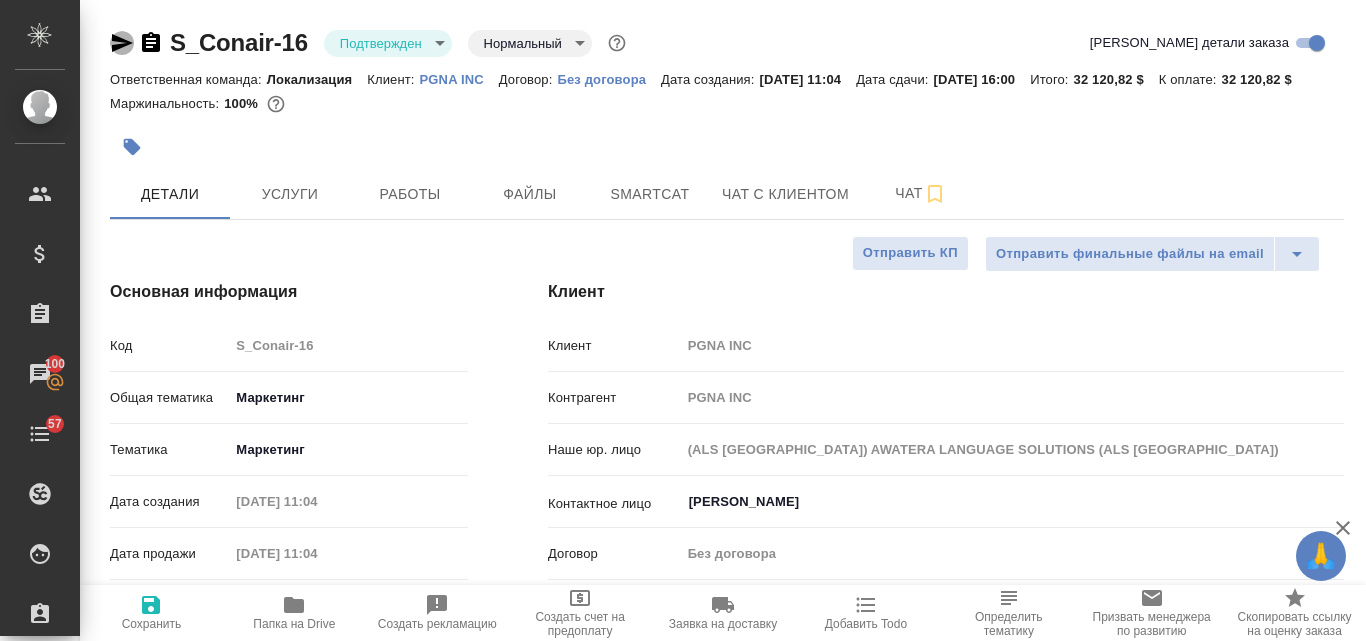 click 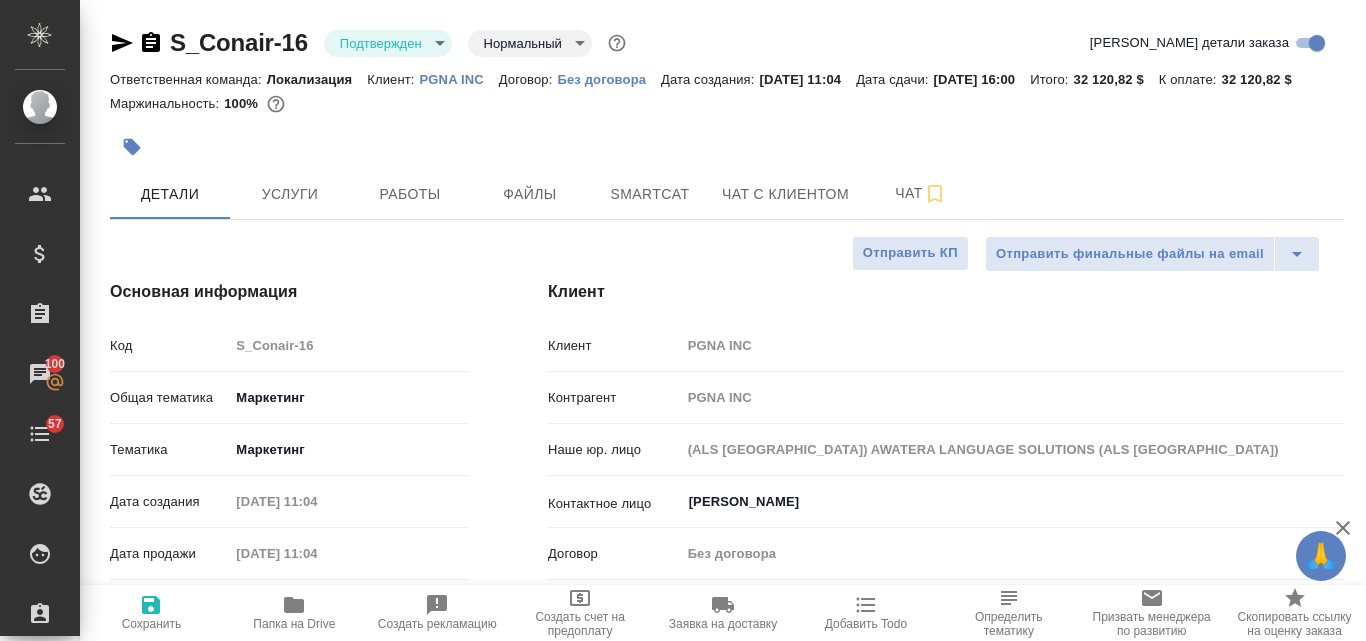 type on "x" 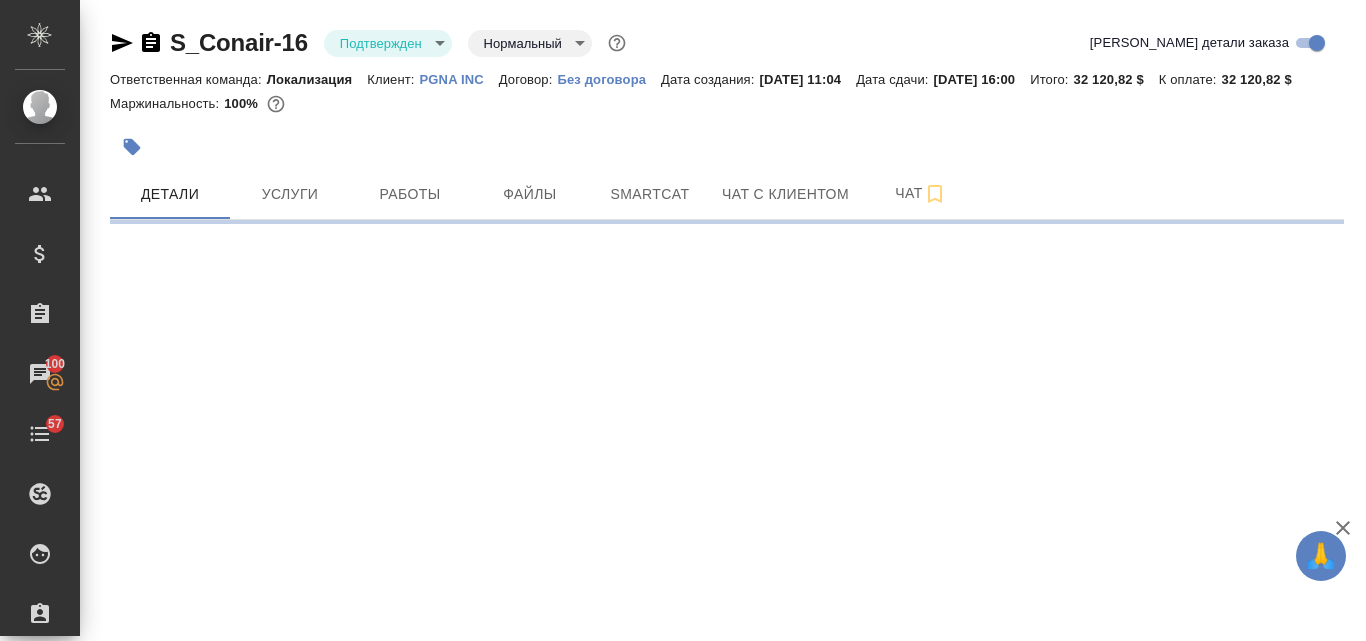 select on "RU" 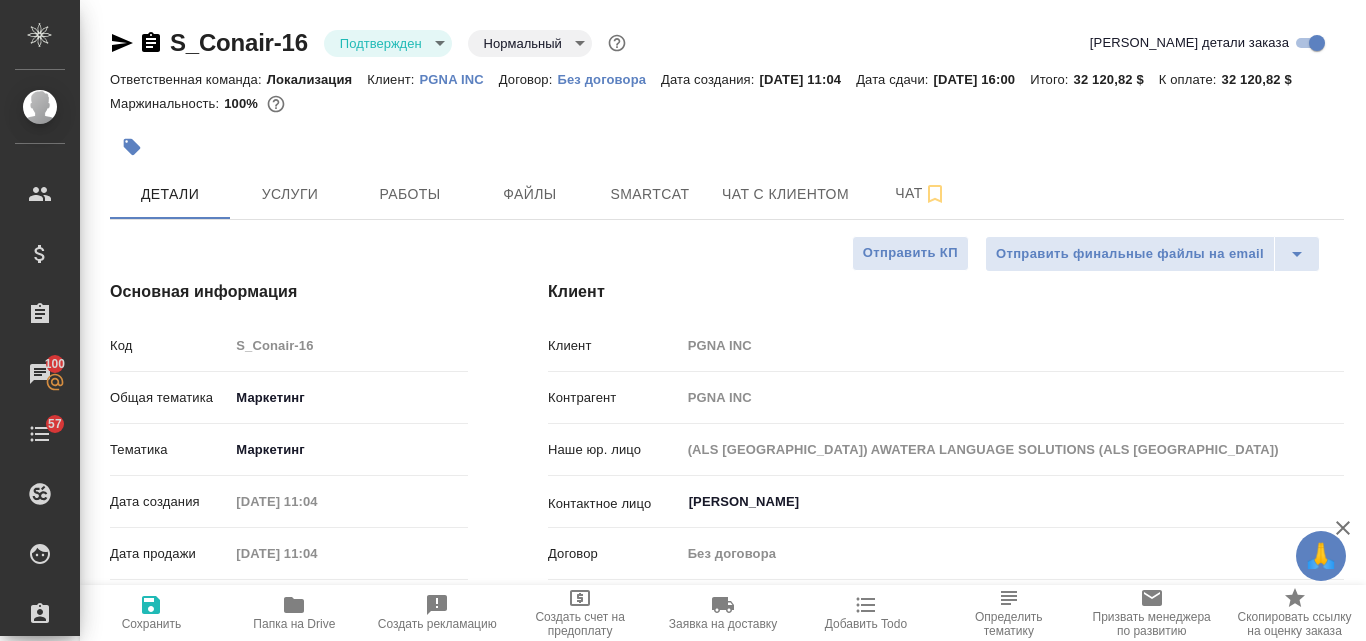 type on "x" 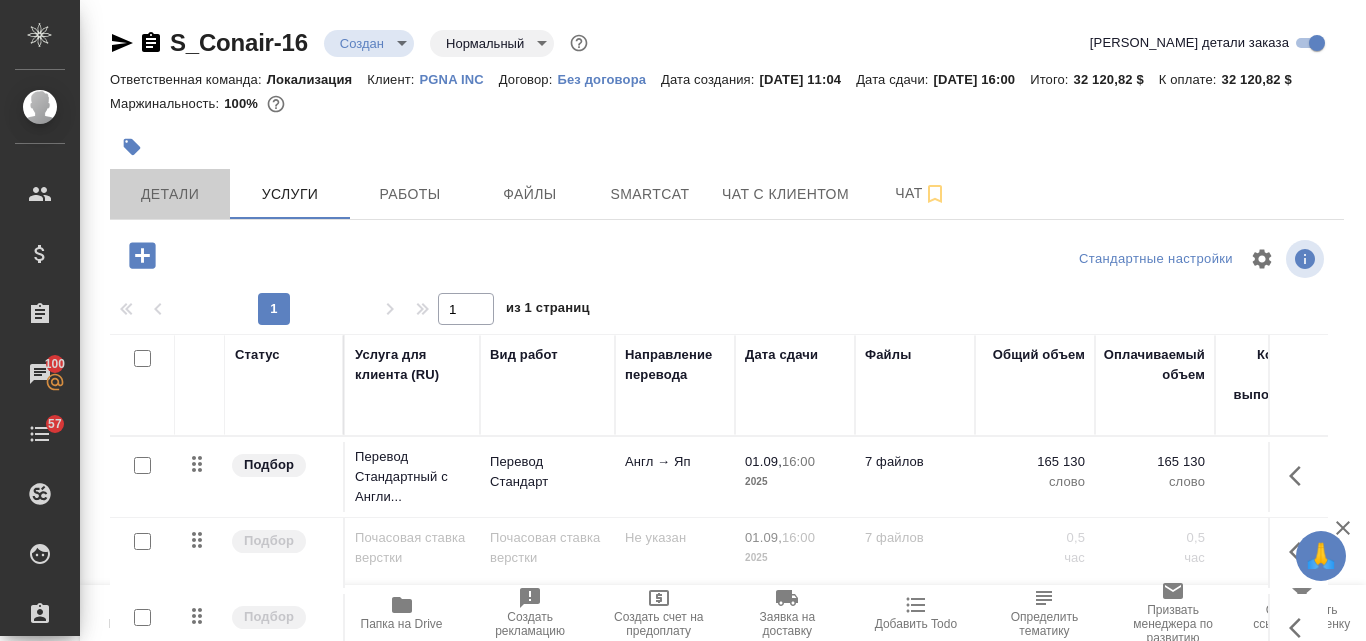 scroll, scrollTop: 0, scrollLeft: 0, axis: both 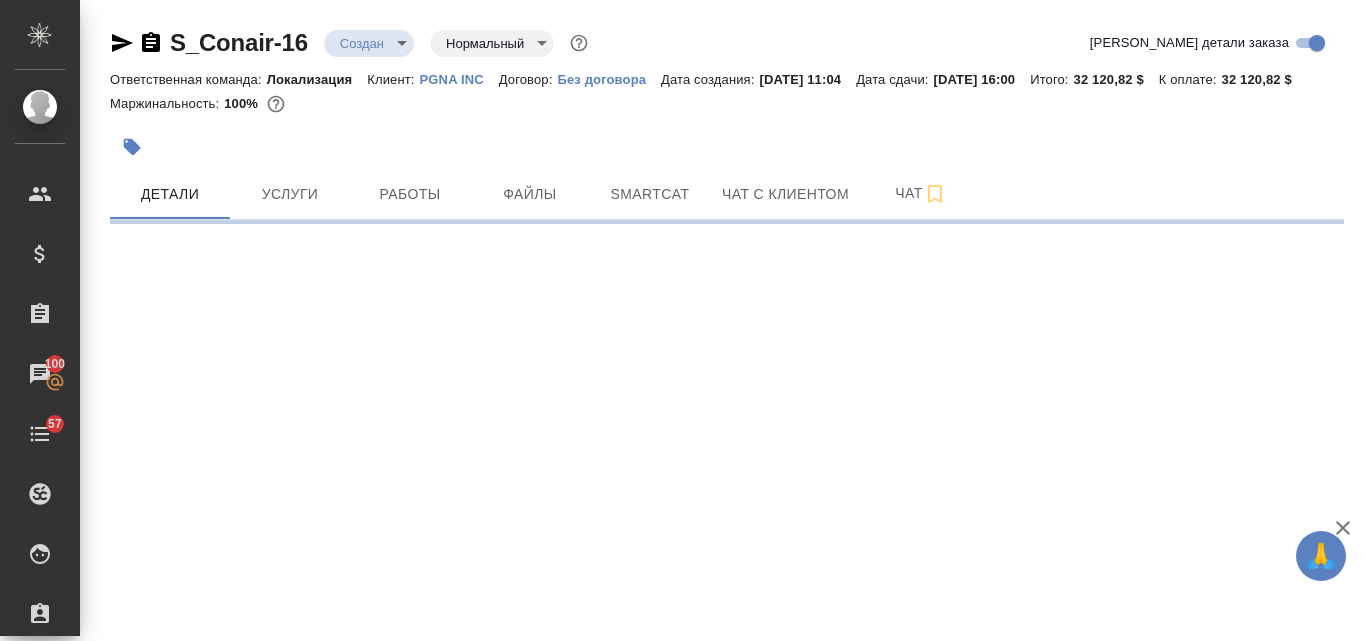 select on "RU" 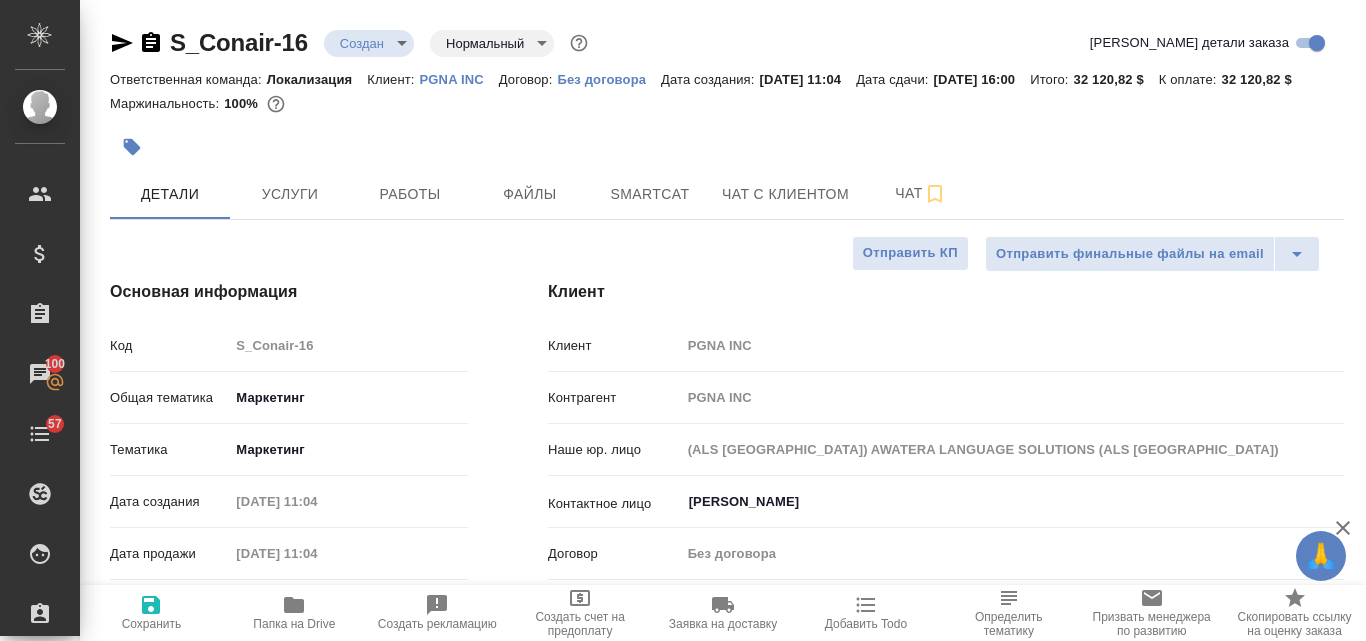 type on "x" 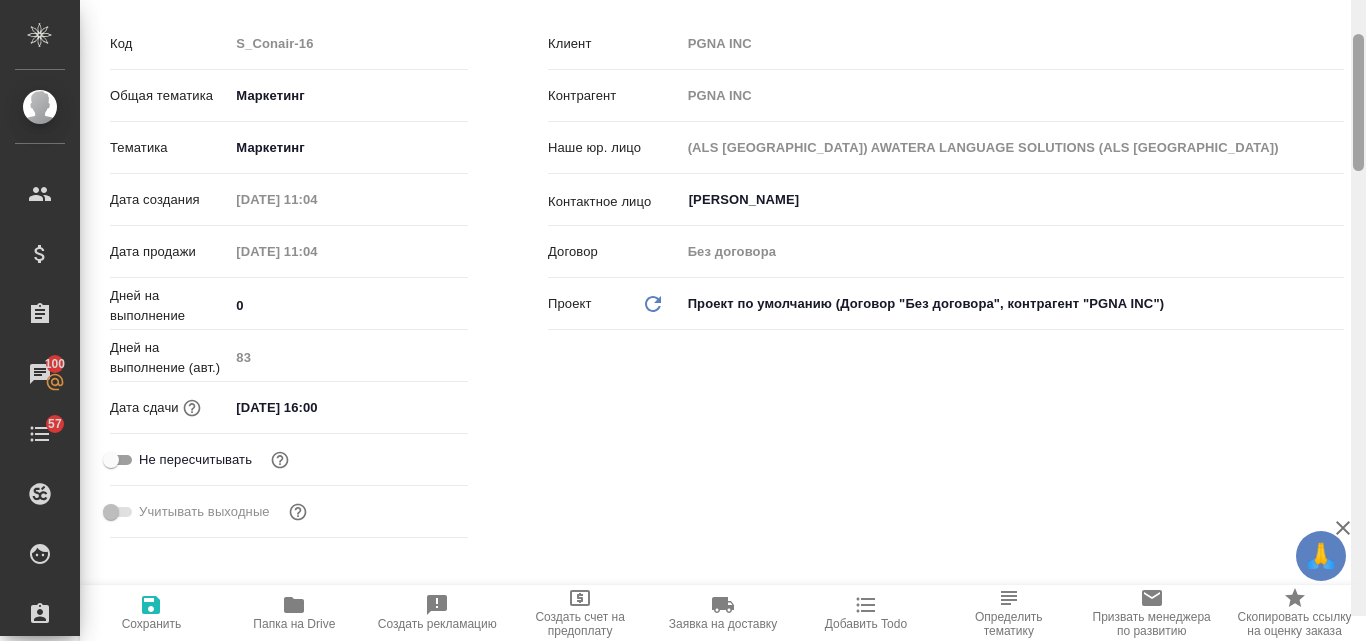scroll, scrollTop: 326, scrollLeft: 0, axis: vertical 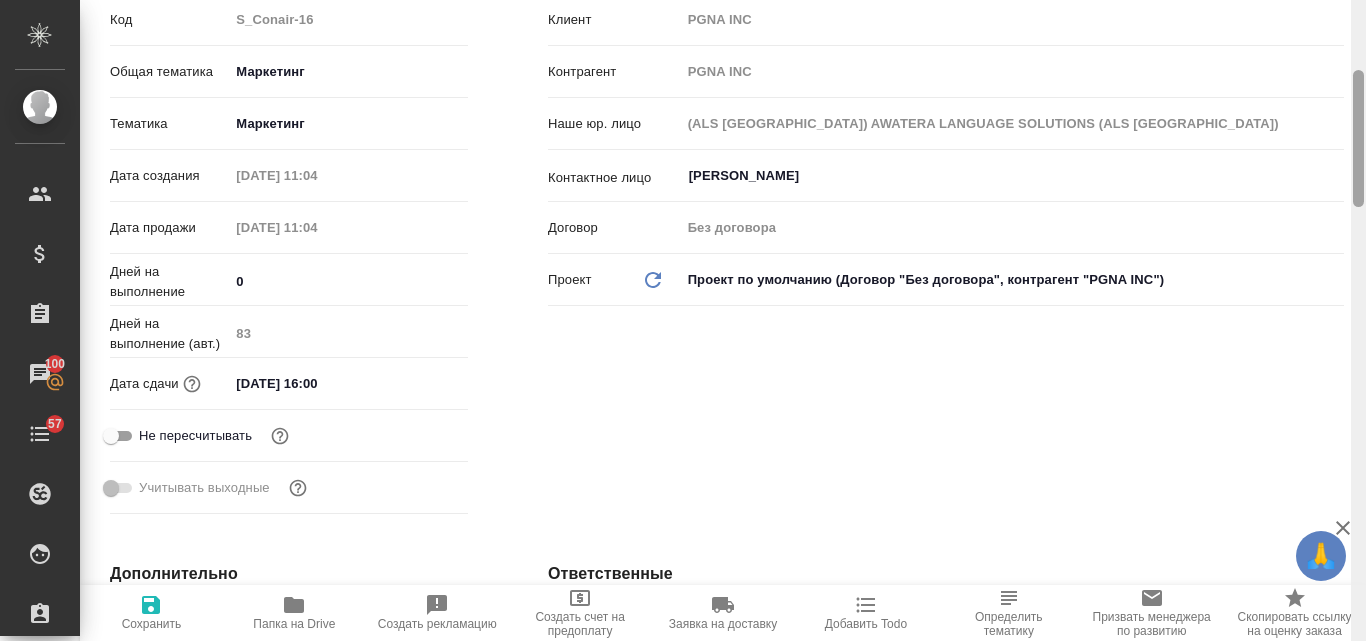 drag, startPoint x: 1359, startPoint y: 129, endPoint x: 1351, endPoint y: 379, distance: 250.12796 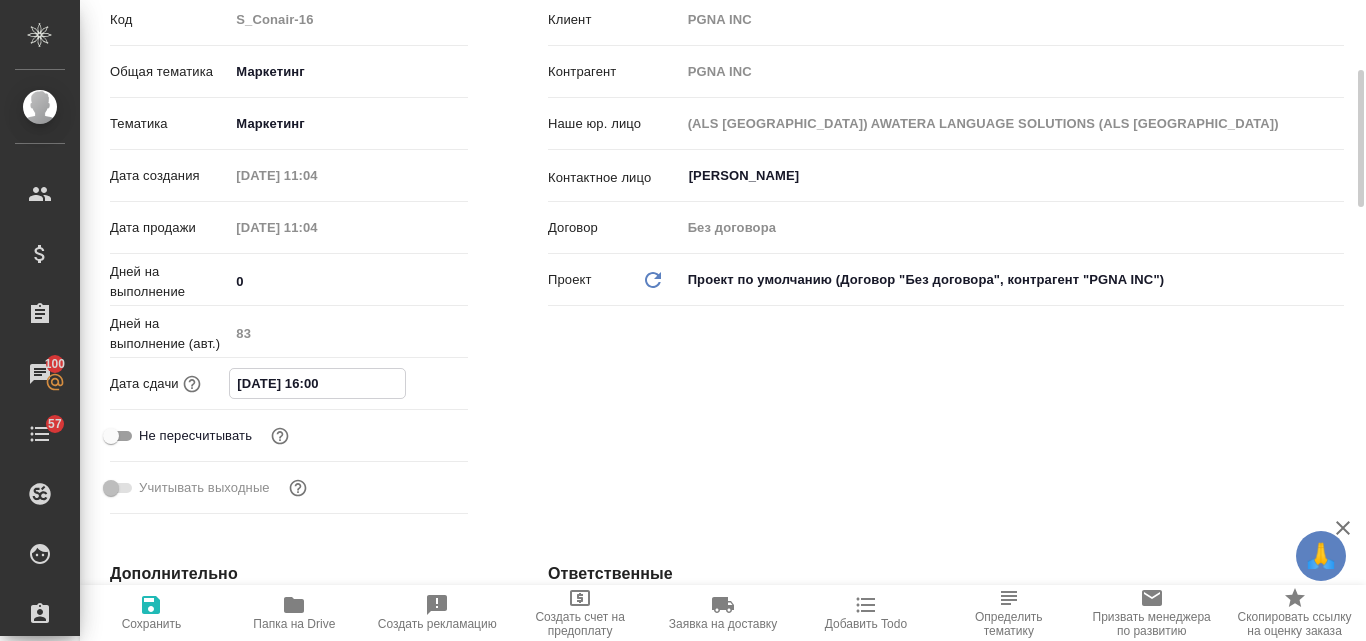 click on "[DATE] 16:00" at bounding box center (317, 383) 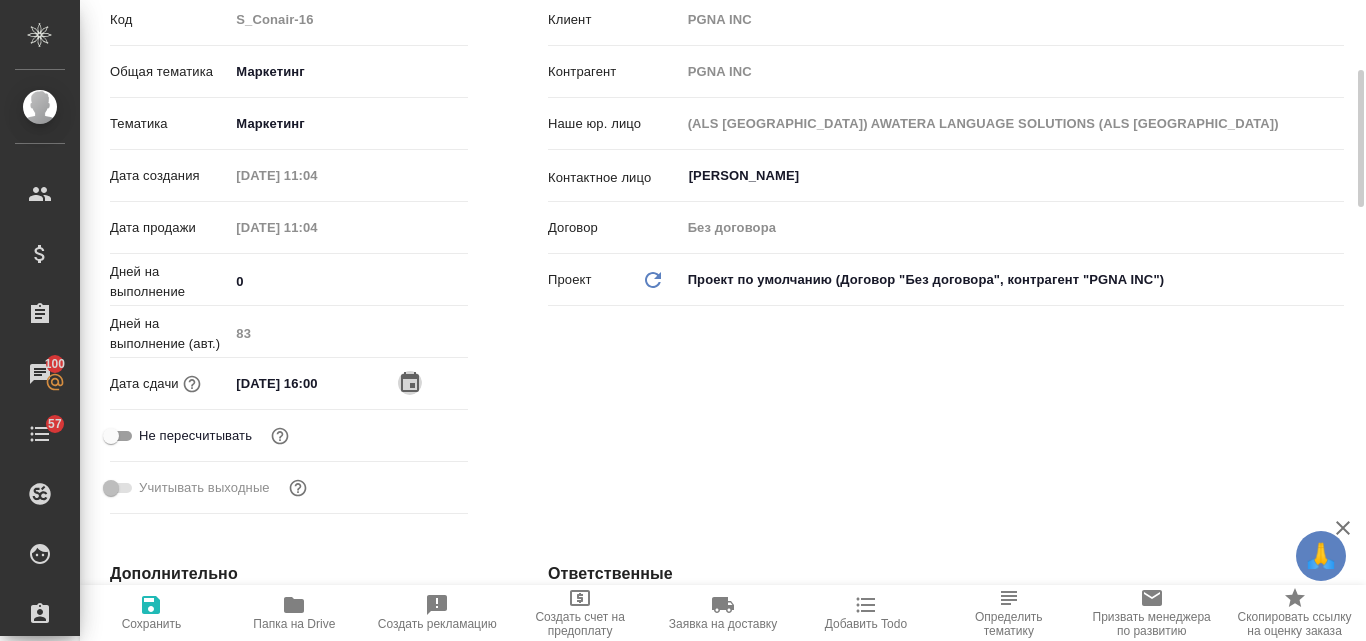 click 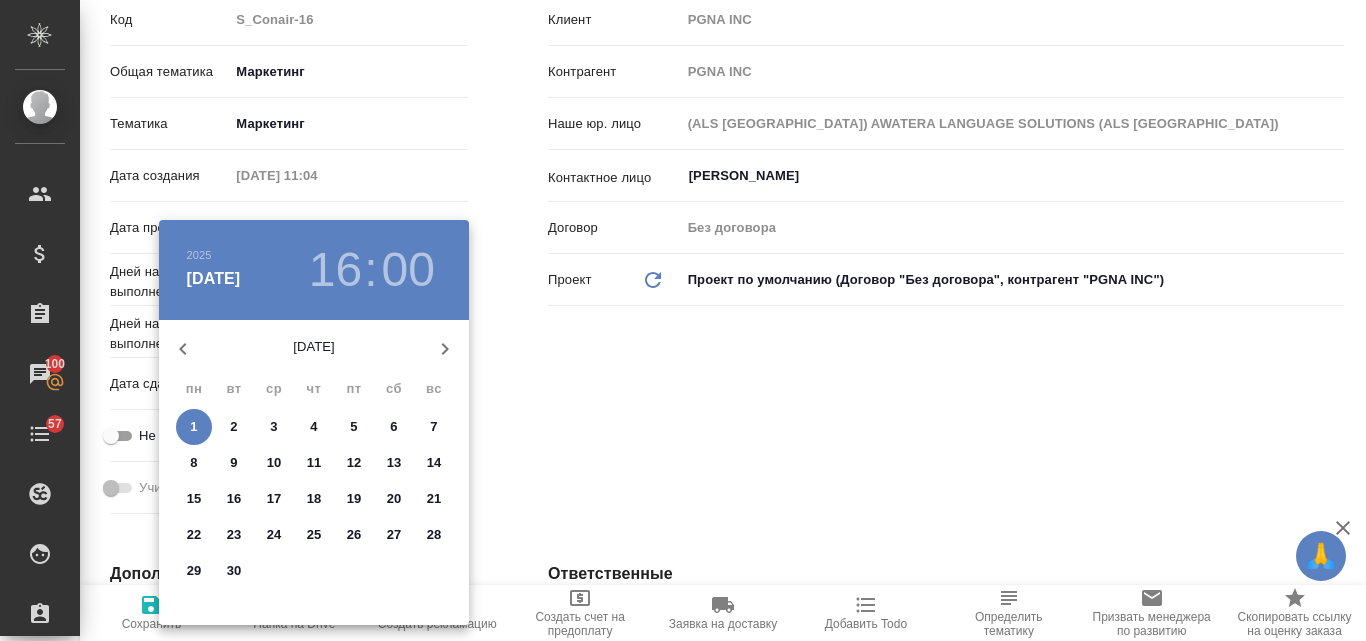 click 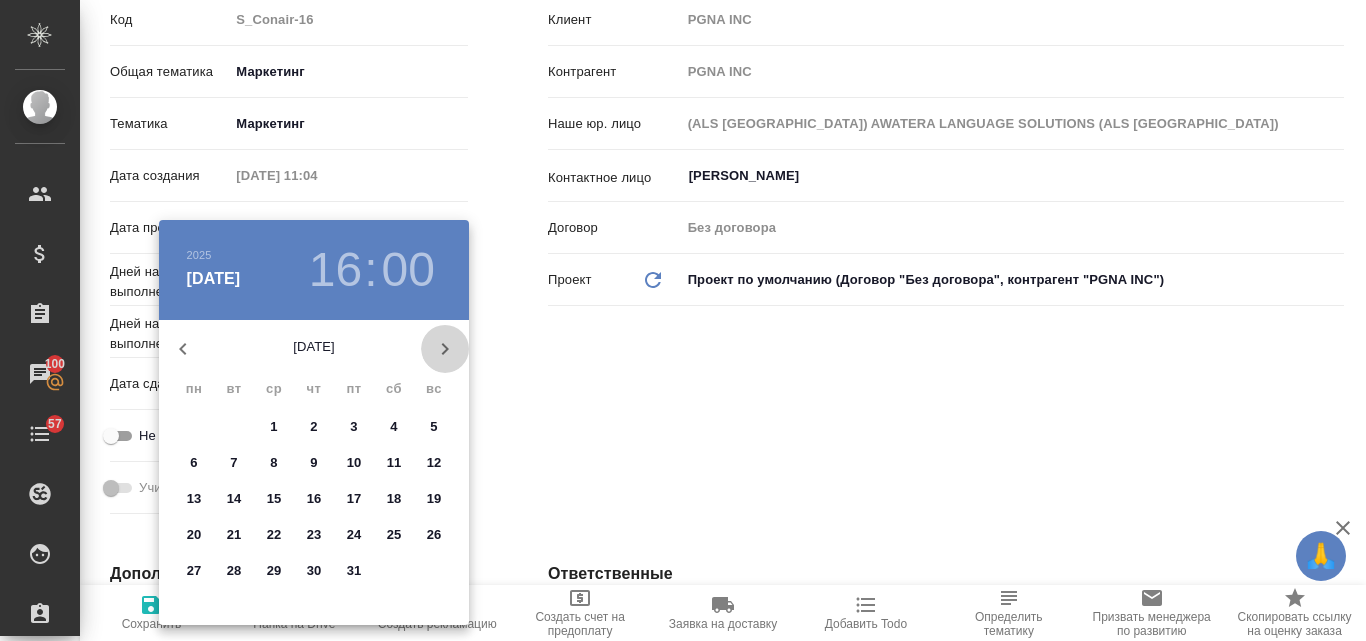 click 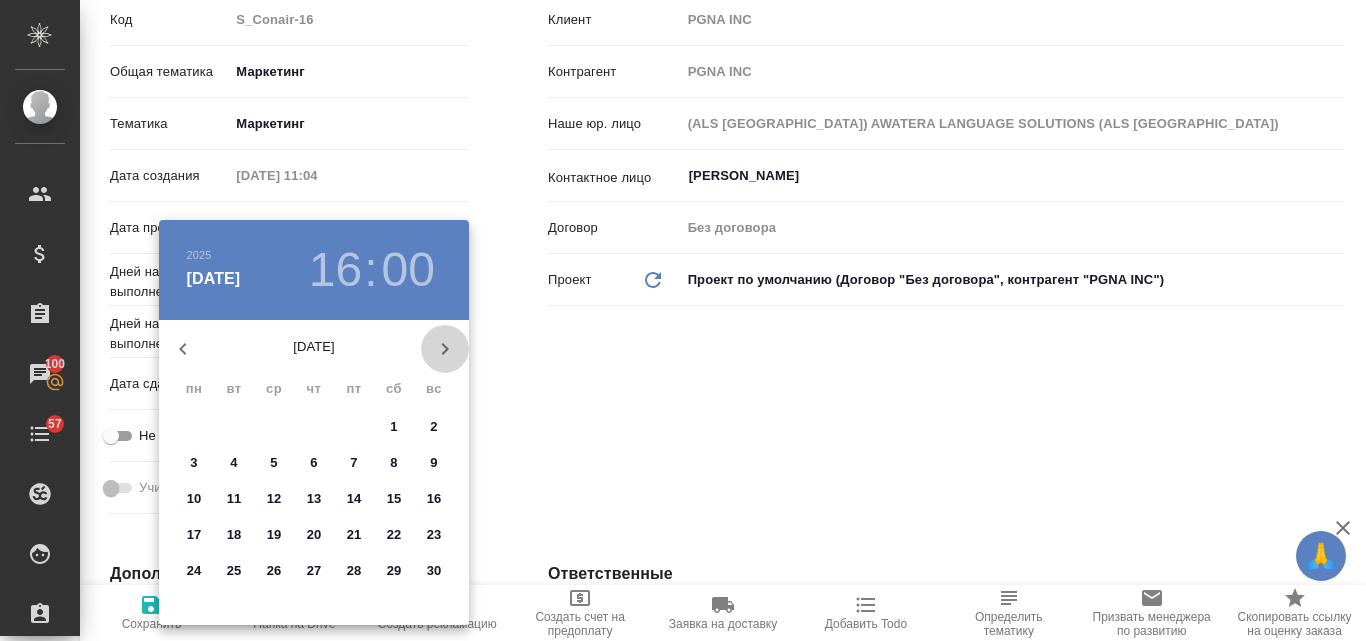 click 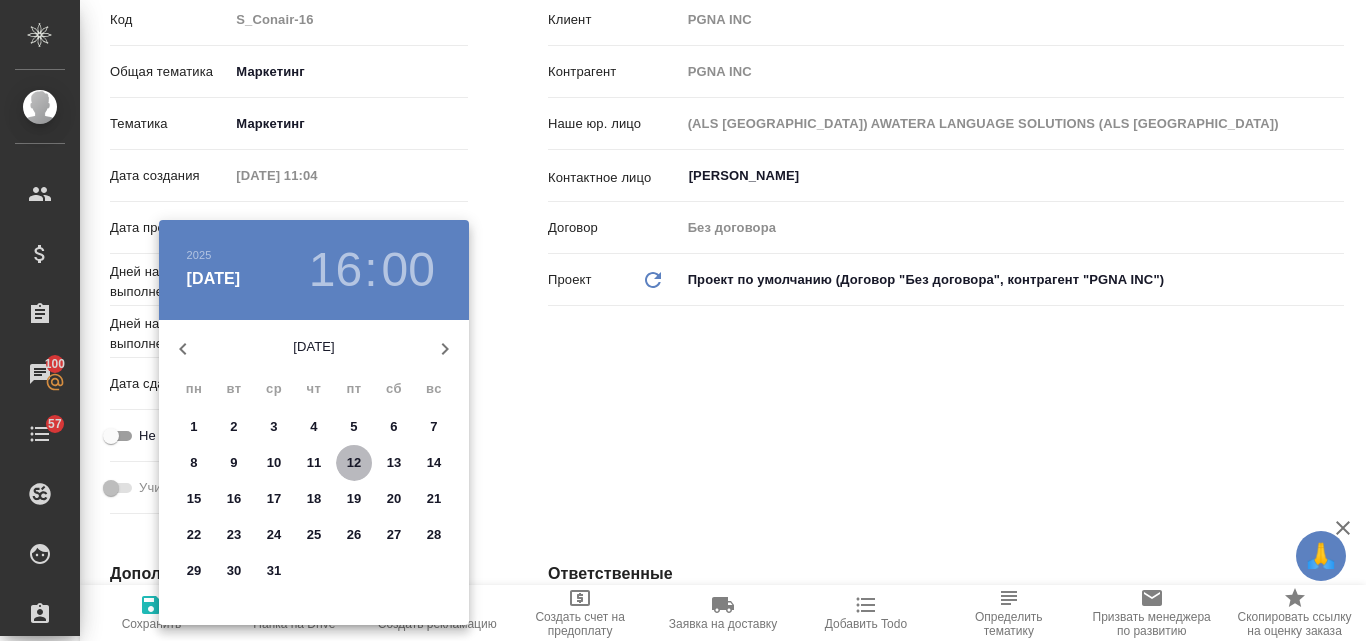 click on "12" at bounding box center [354, 463] 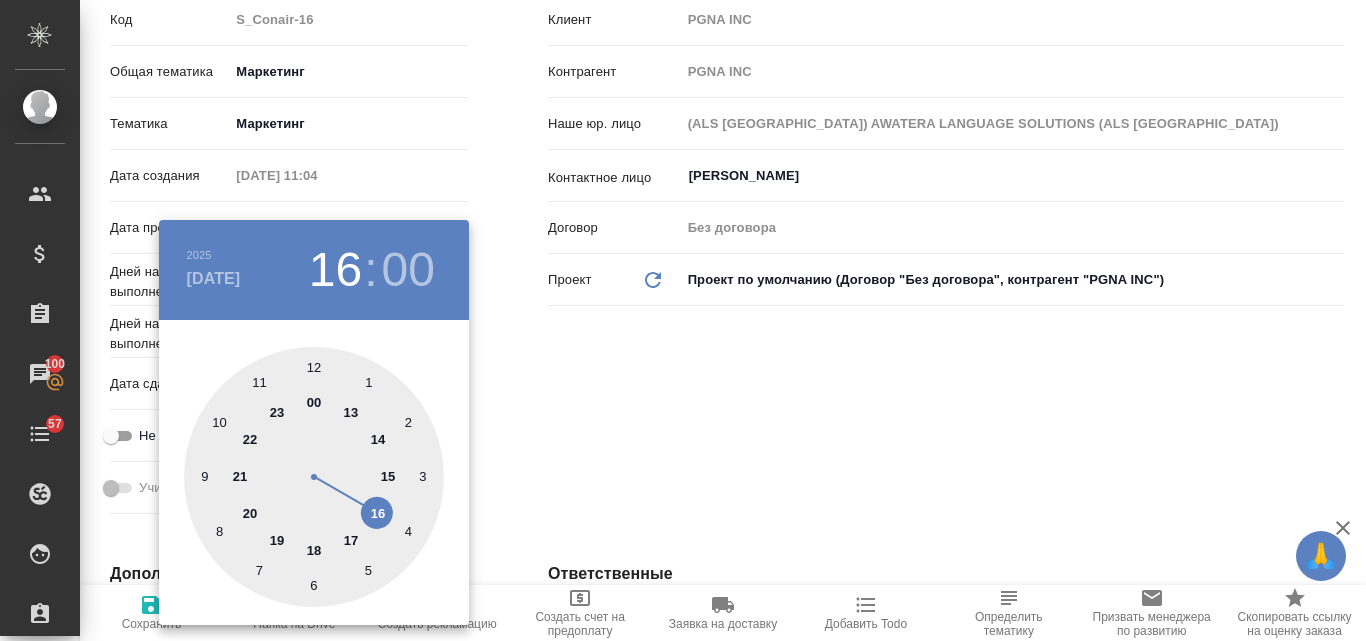 click at bounding box center [314, 477] 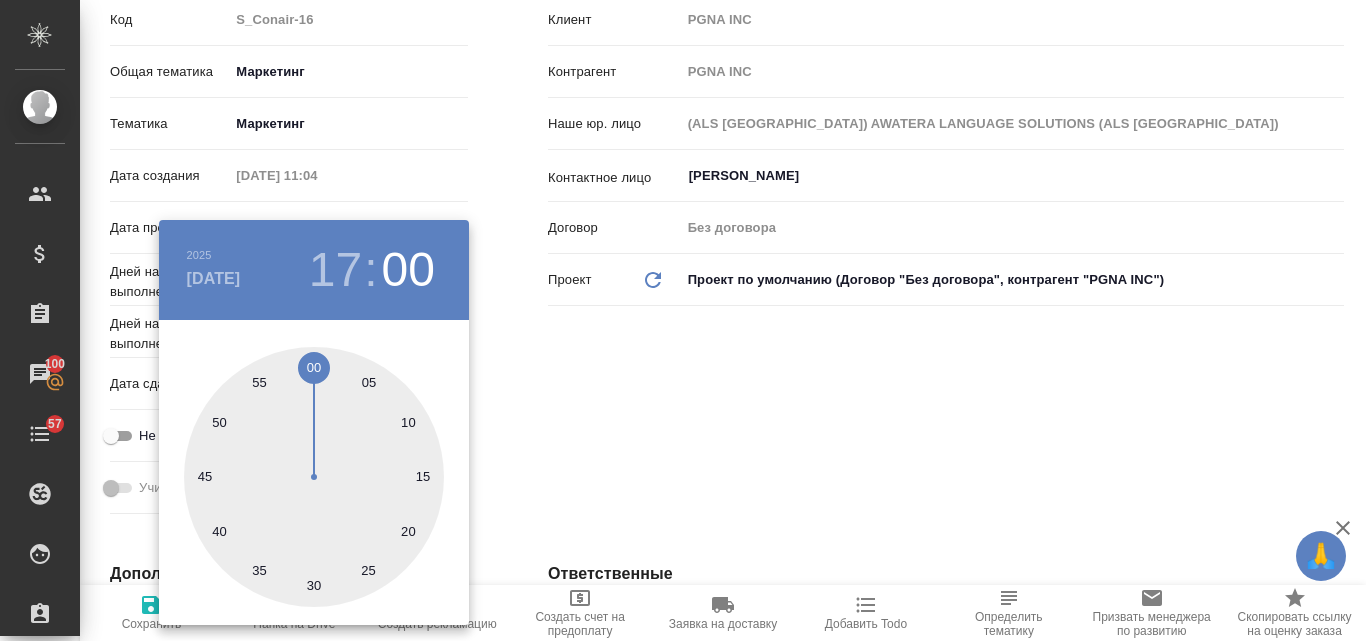click at bounding box center (314, 477) 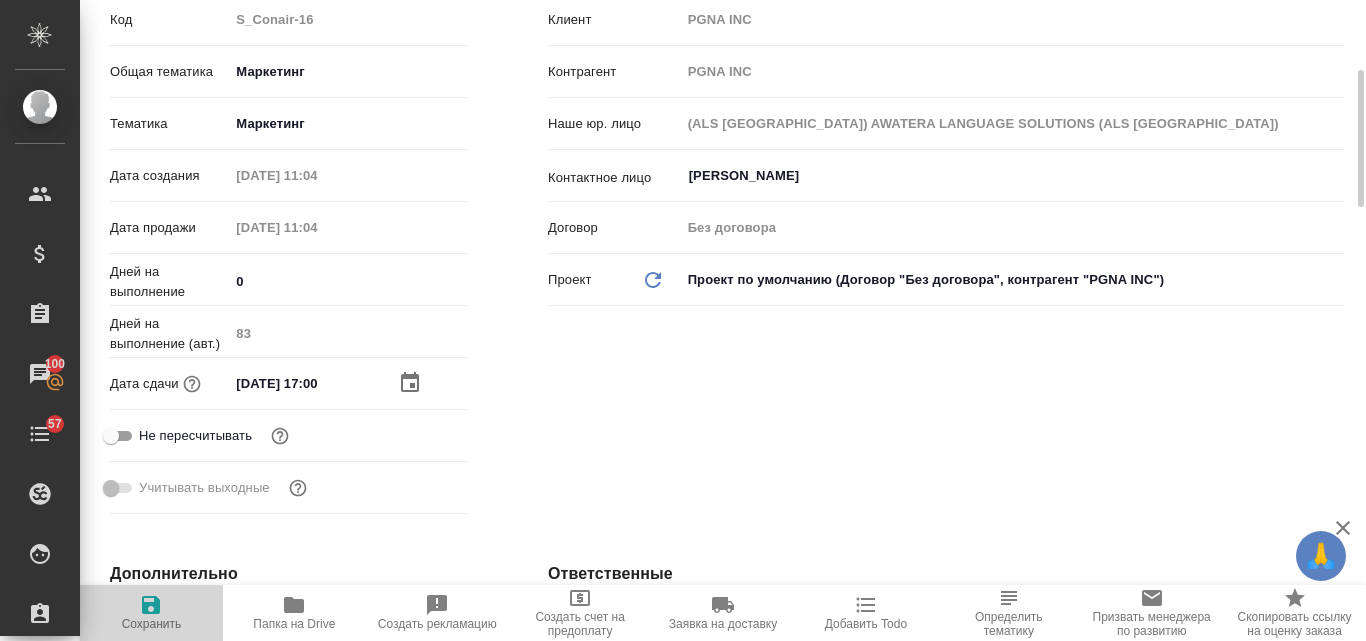 click on "Сохранить" at bounding box center (152, 624) 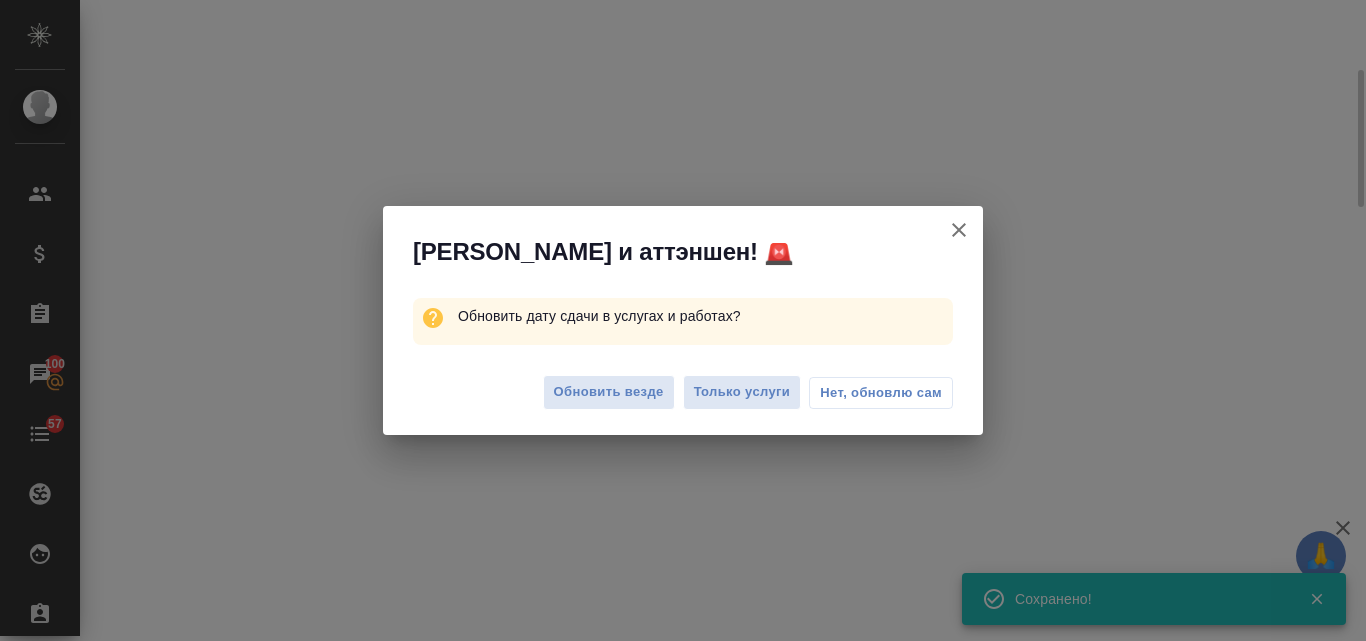 select on "RU" 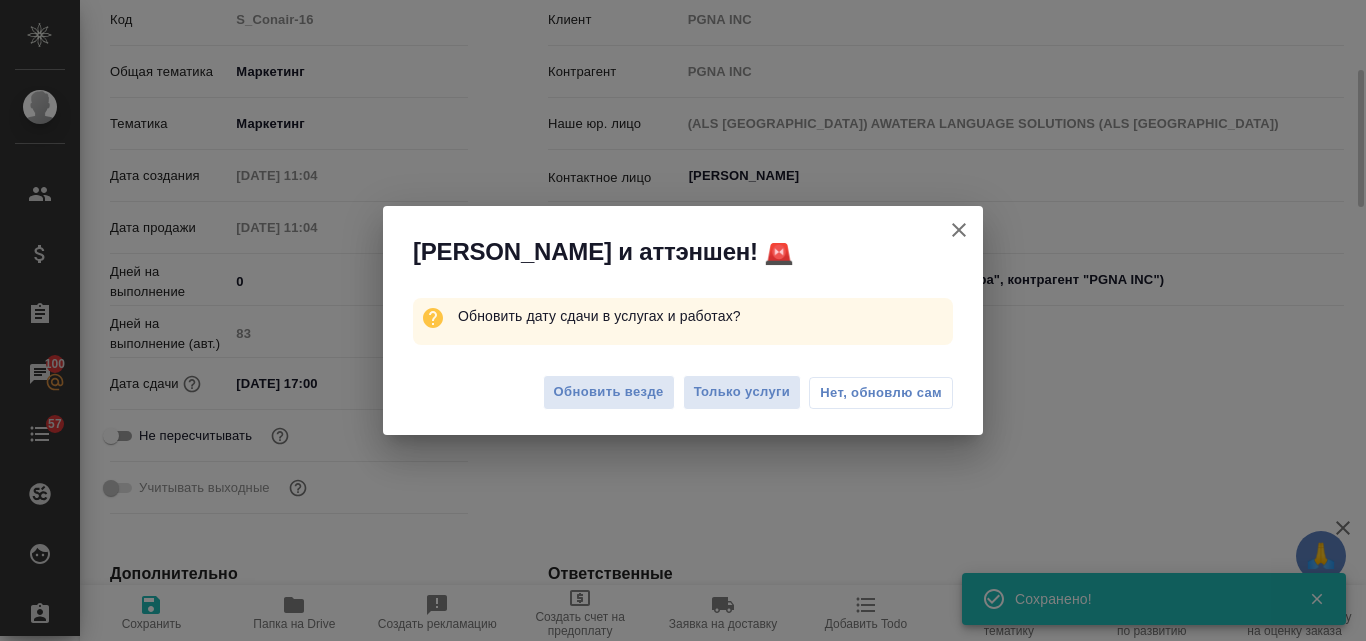 type on "confirmed" 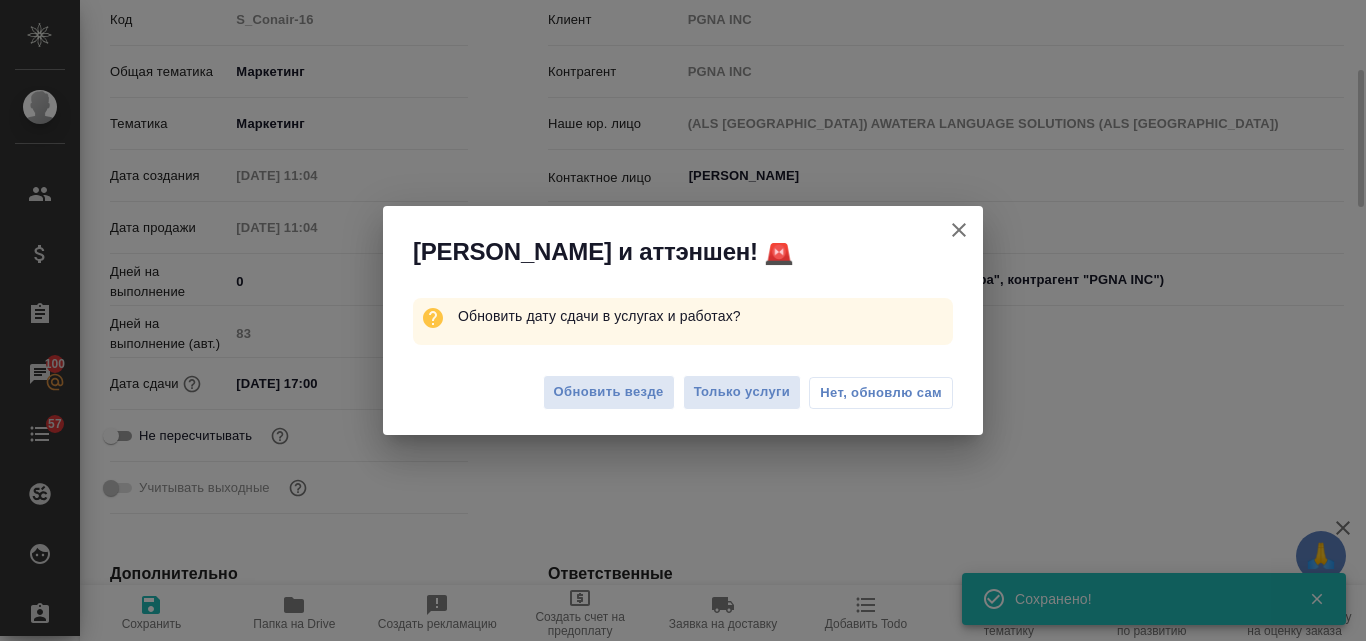 type on "x" 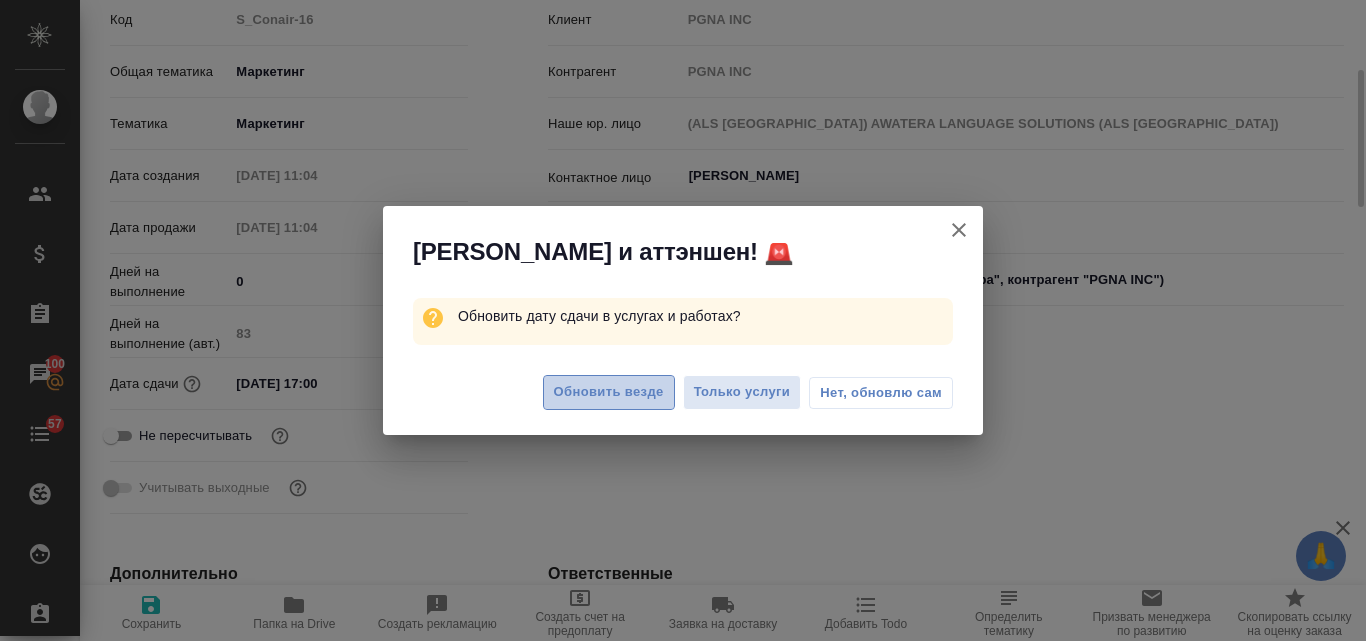 click on "Обновить везде" at bounding box center [609, 392] 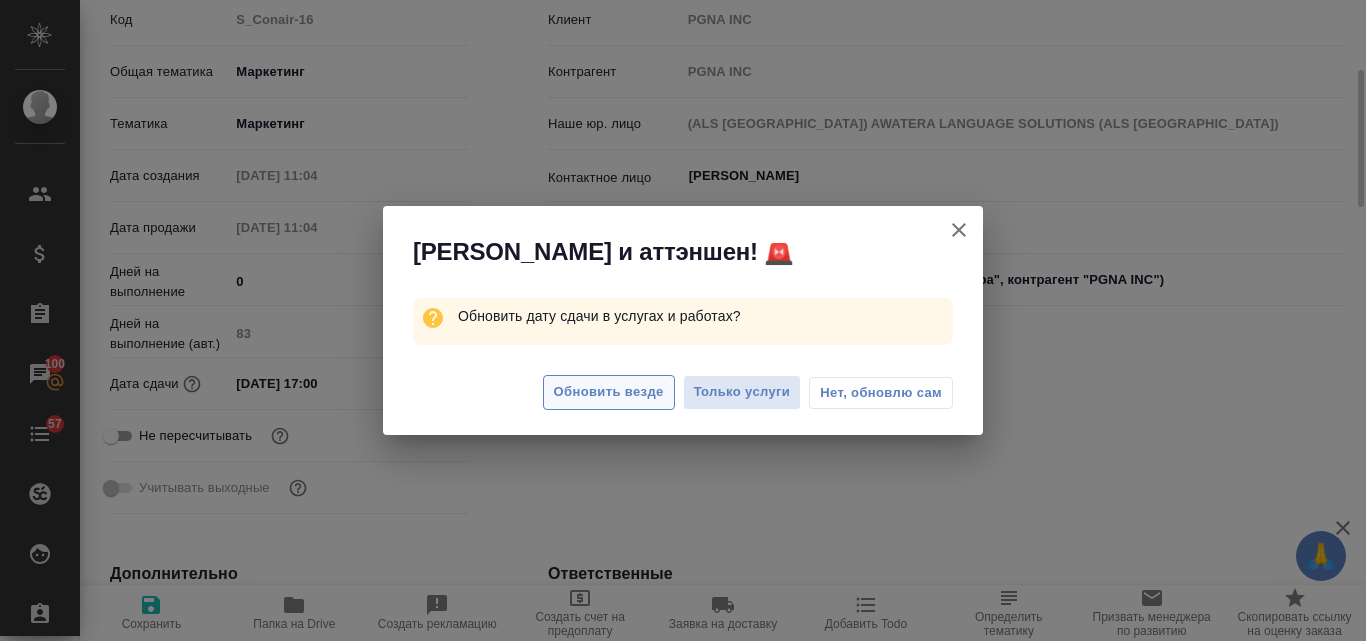 type on "x" 